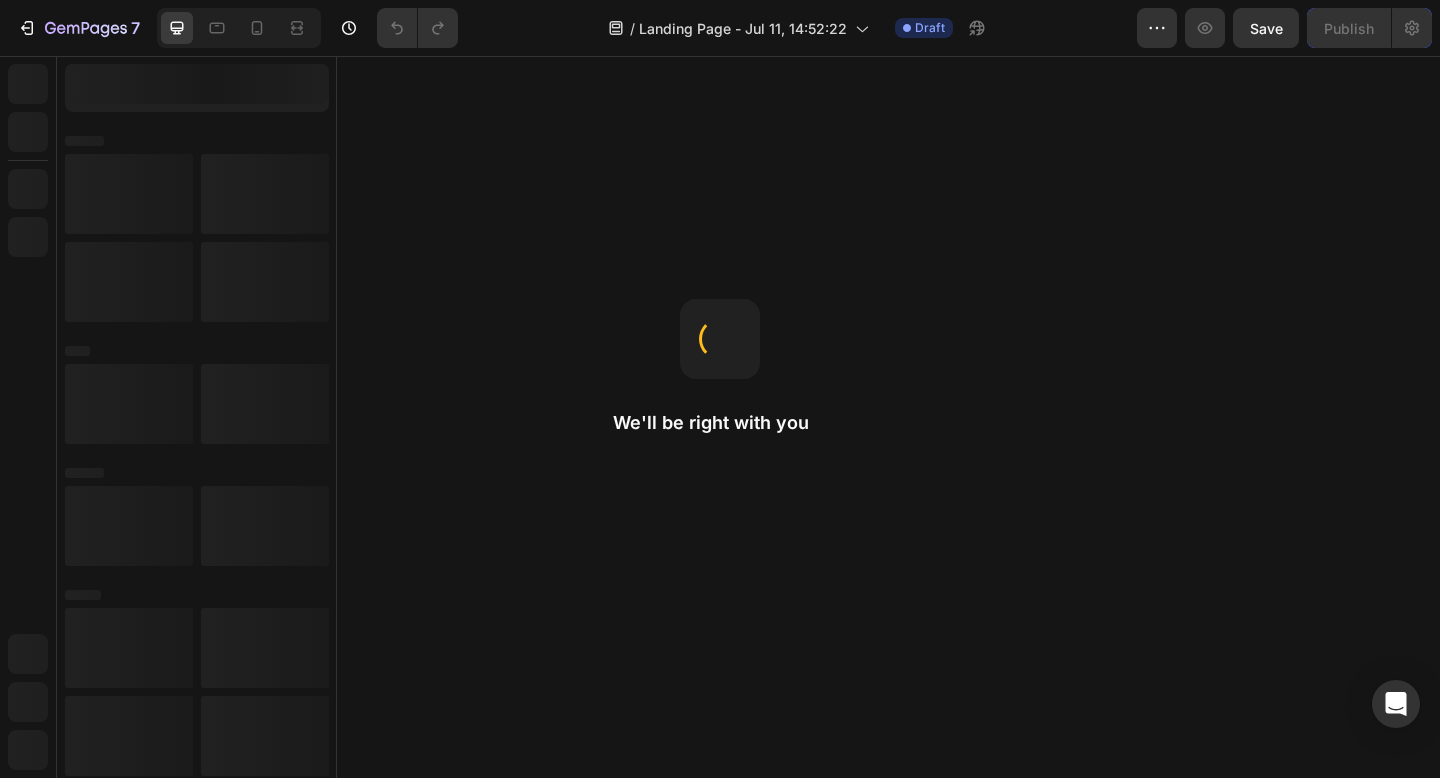 scroll, scrollTop: 0, scrollLeft: 0, axis: both 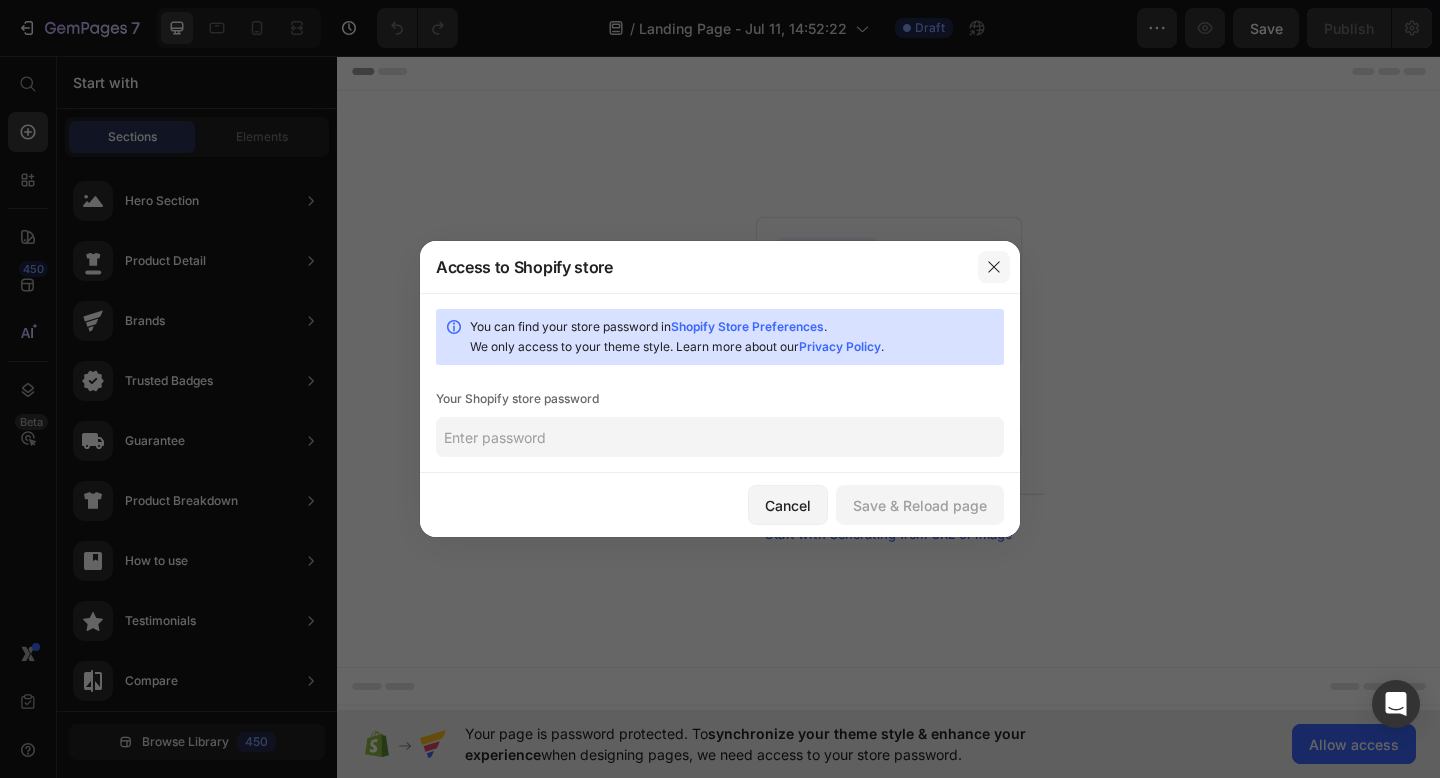 click 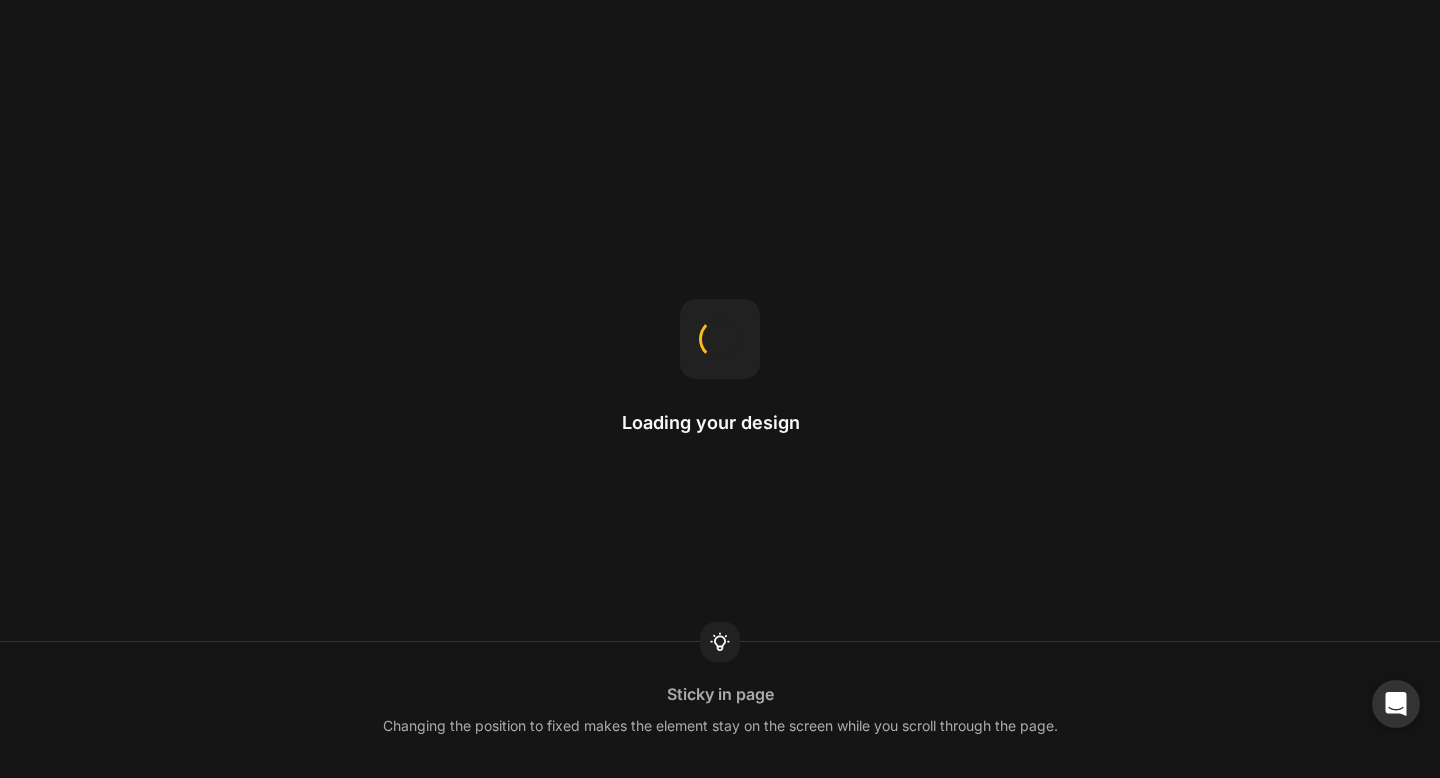 scroll, scrollTop: 0, scrollLeft: 0, axis: both 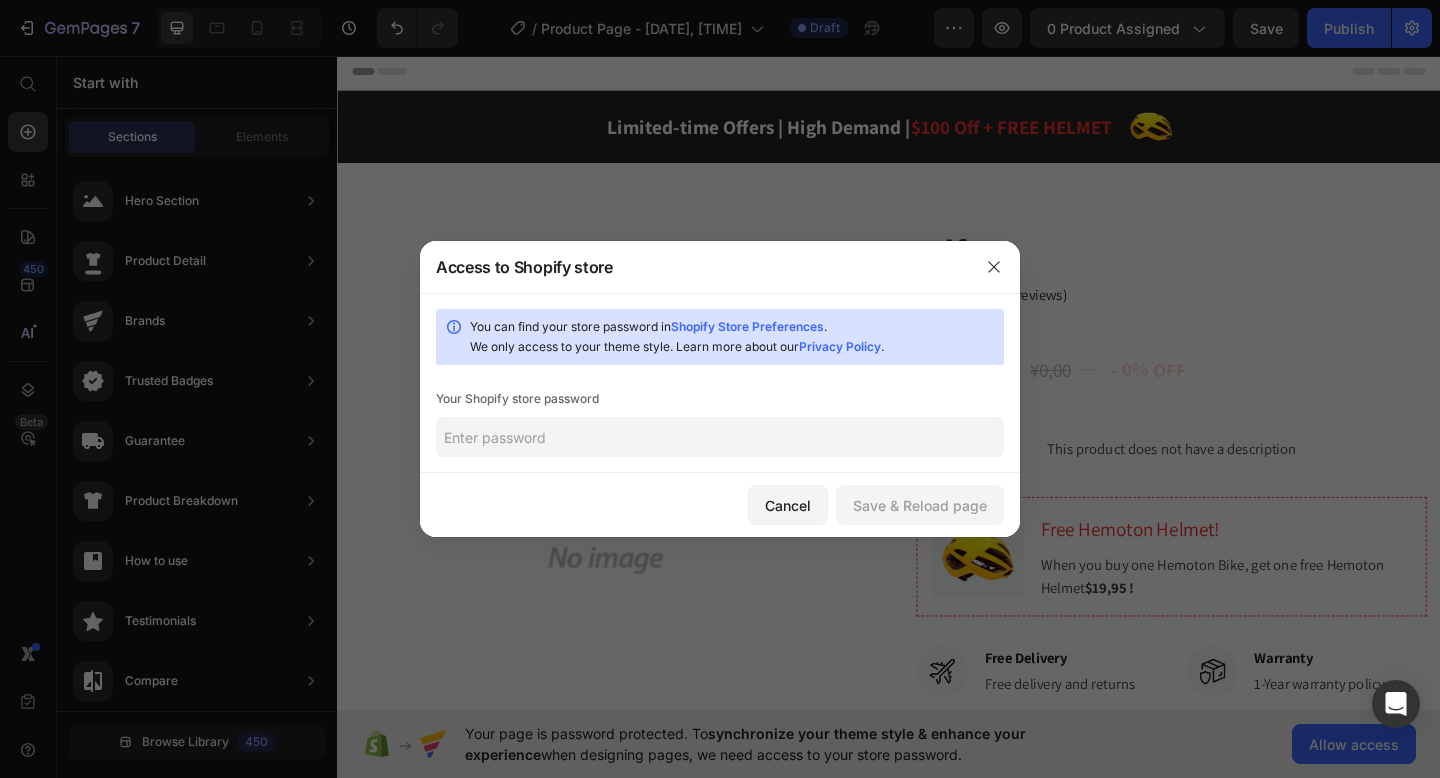 click 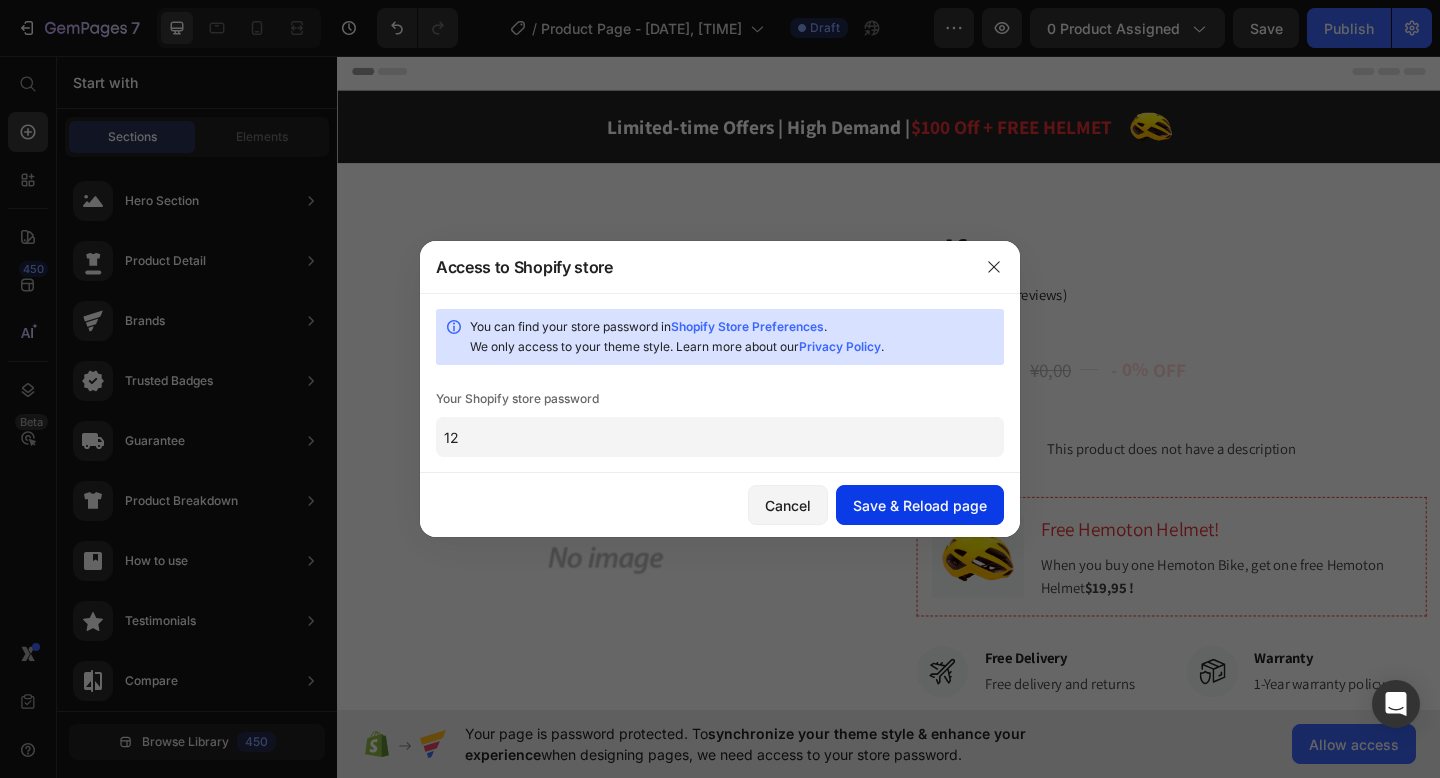 type on "12" 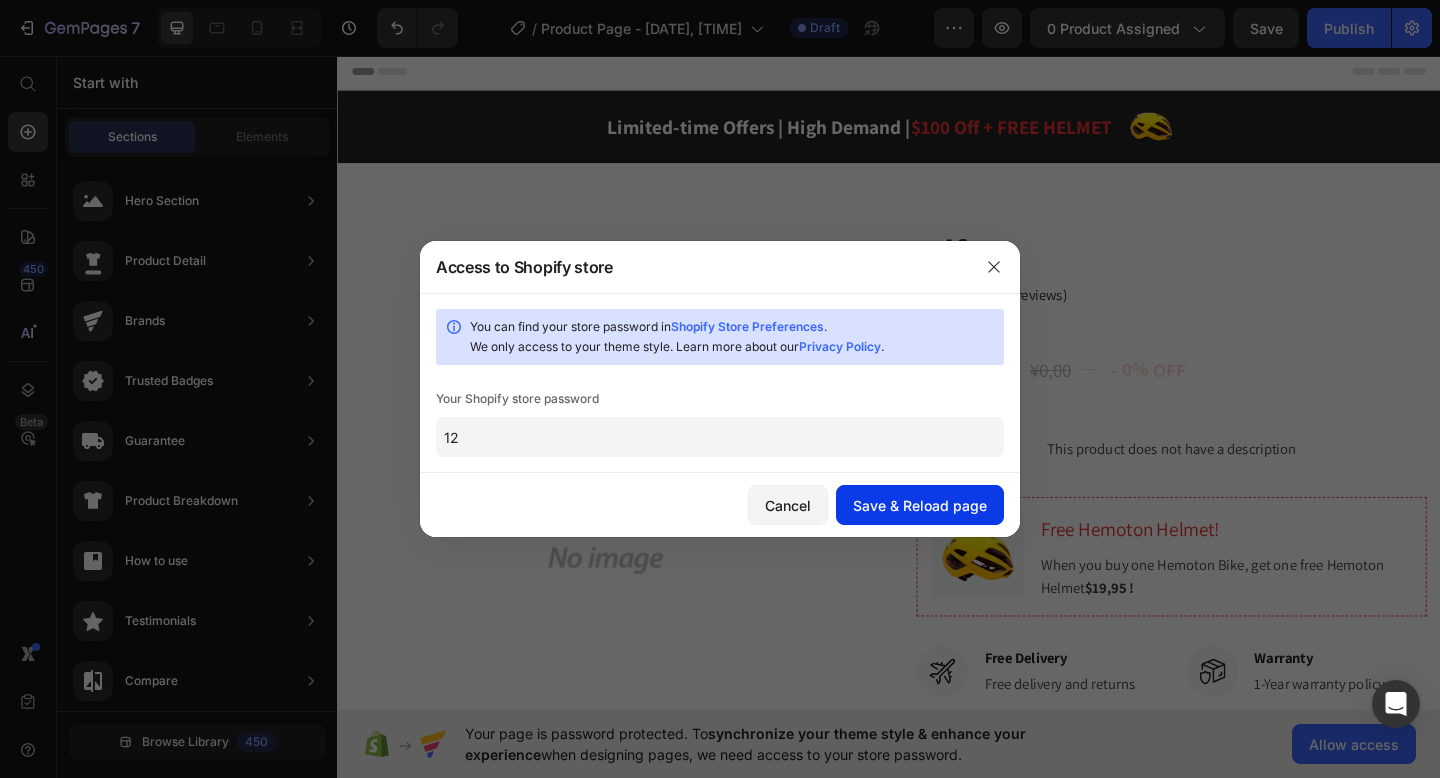 click on "Save & Reload page" at bounding box center [920, 505] 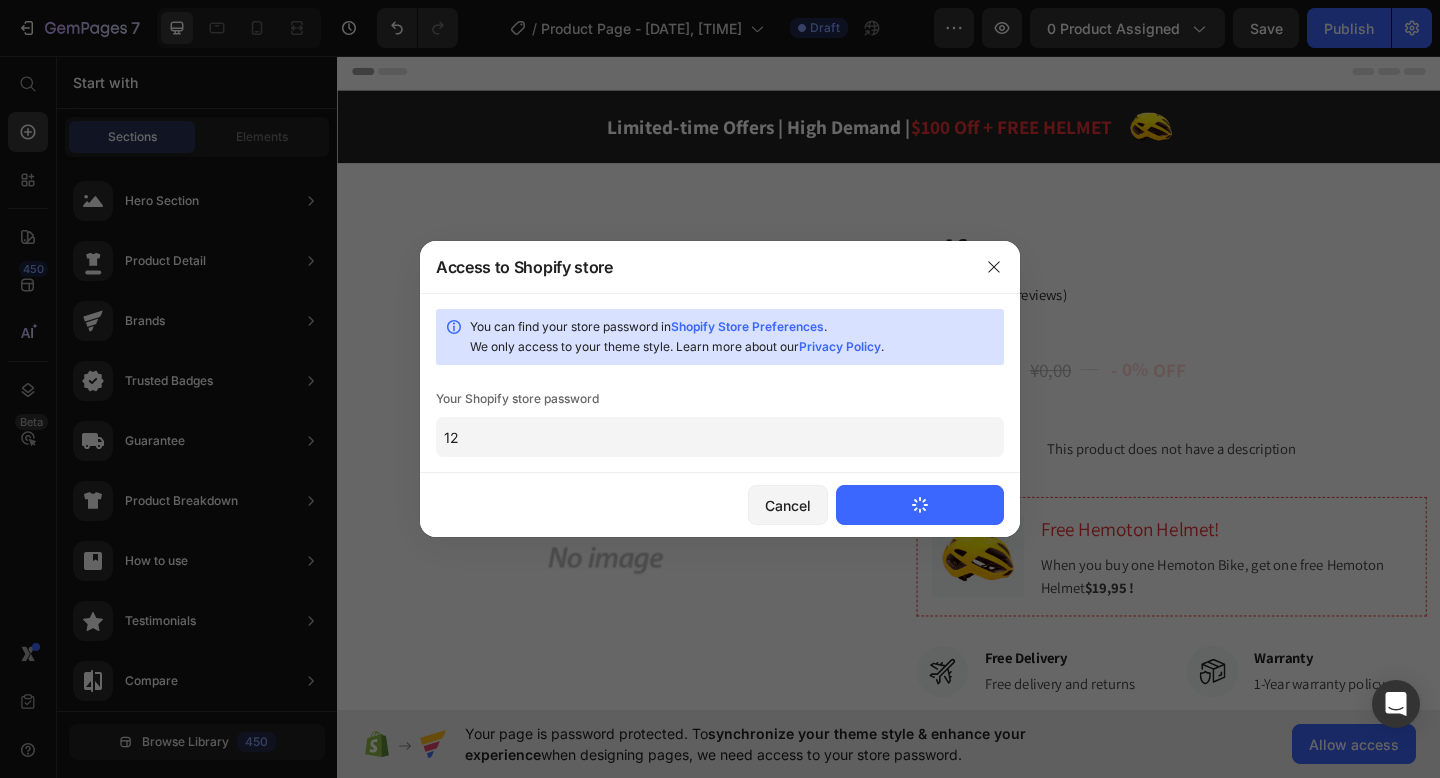 type 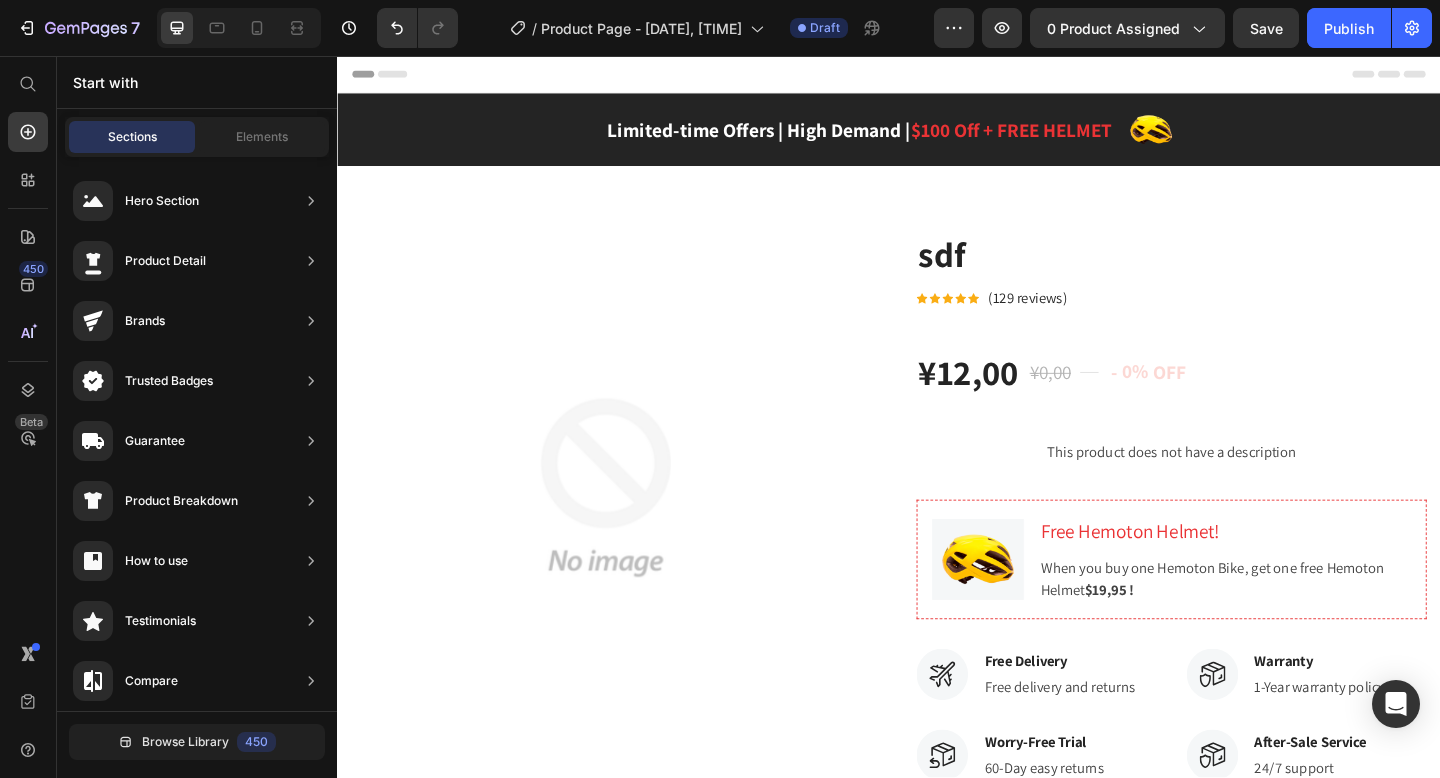 scroll, scrollTop: 0, scrollLeft: 0, axis: both 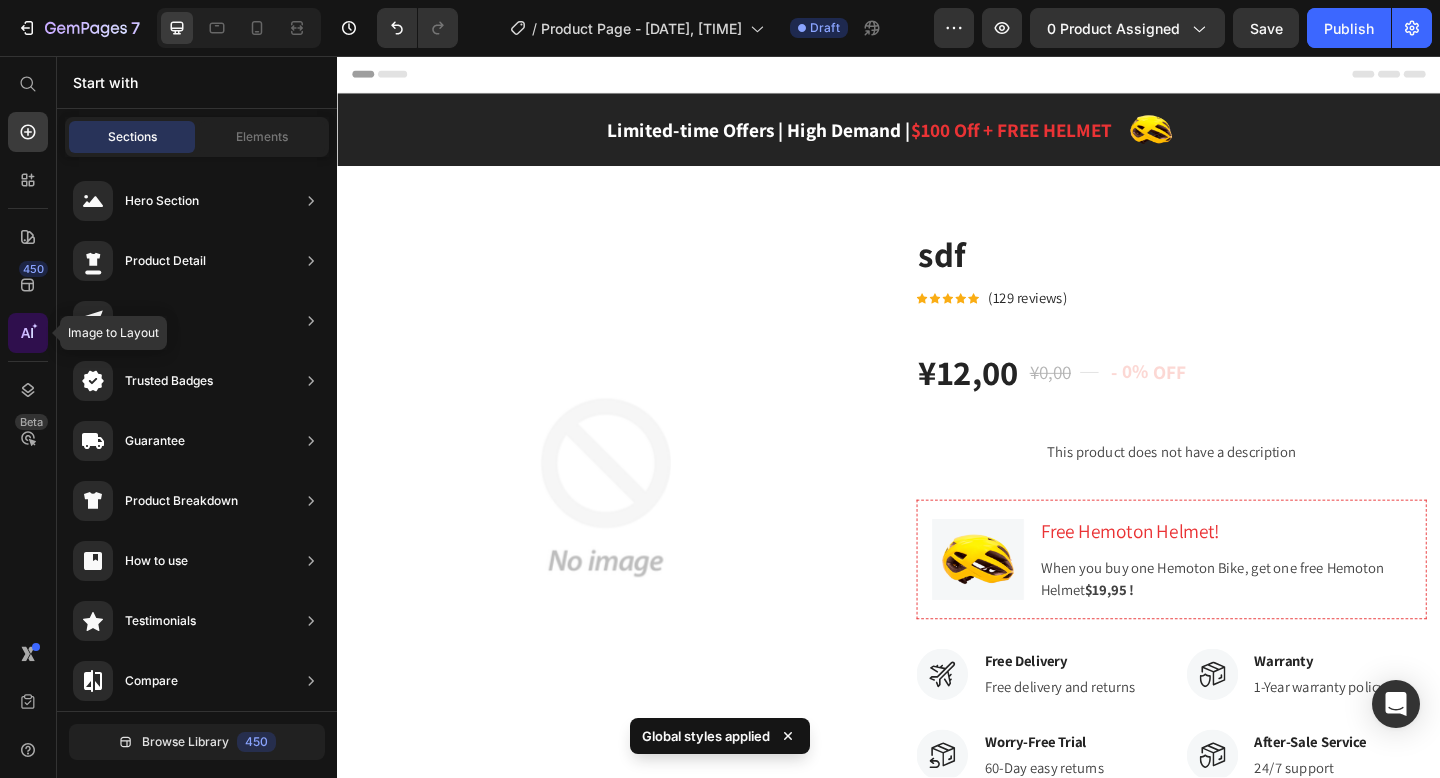 click 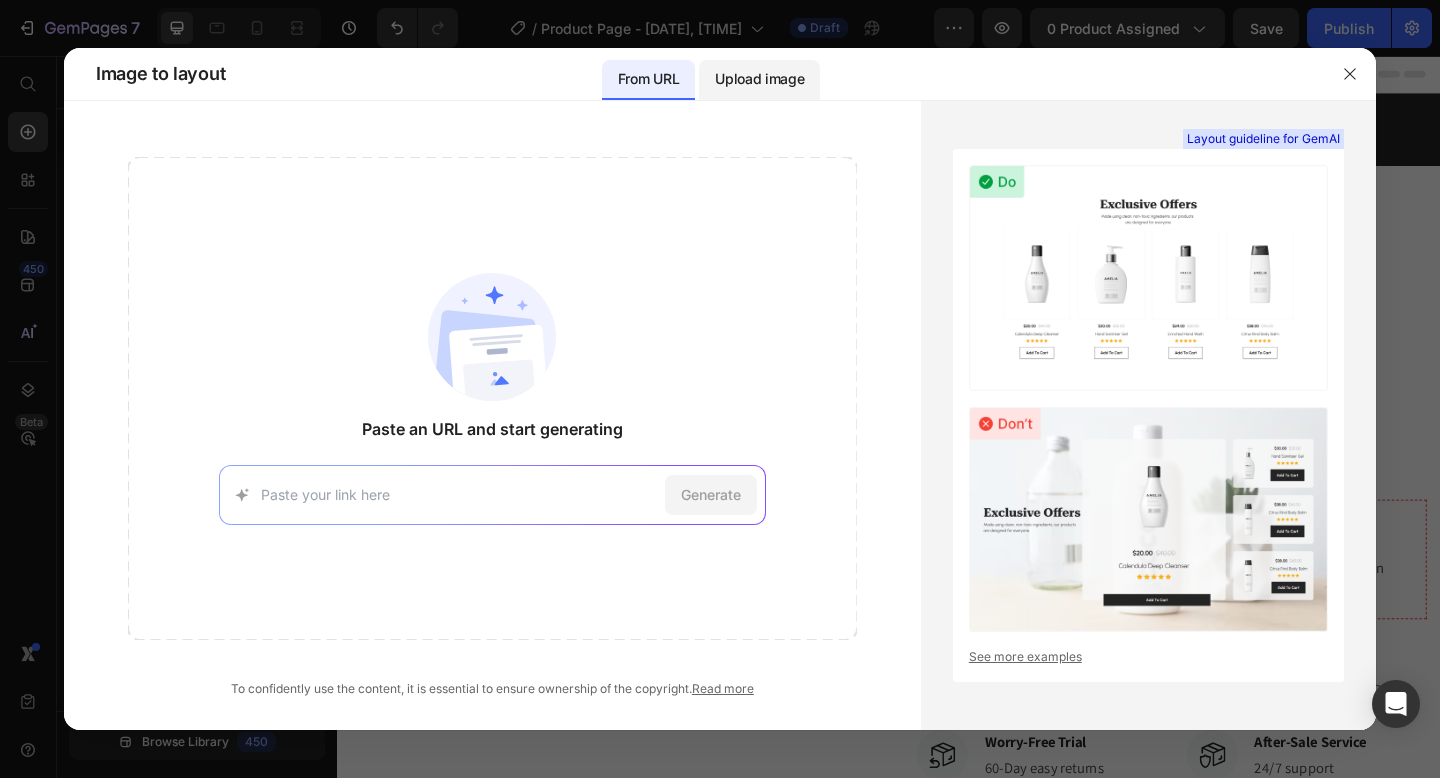 click on "Upload image" at bounding box center [759, 79] 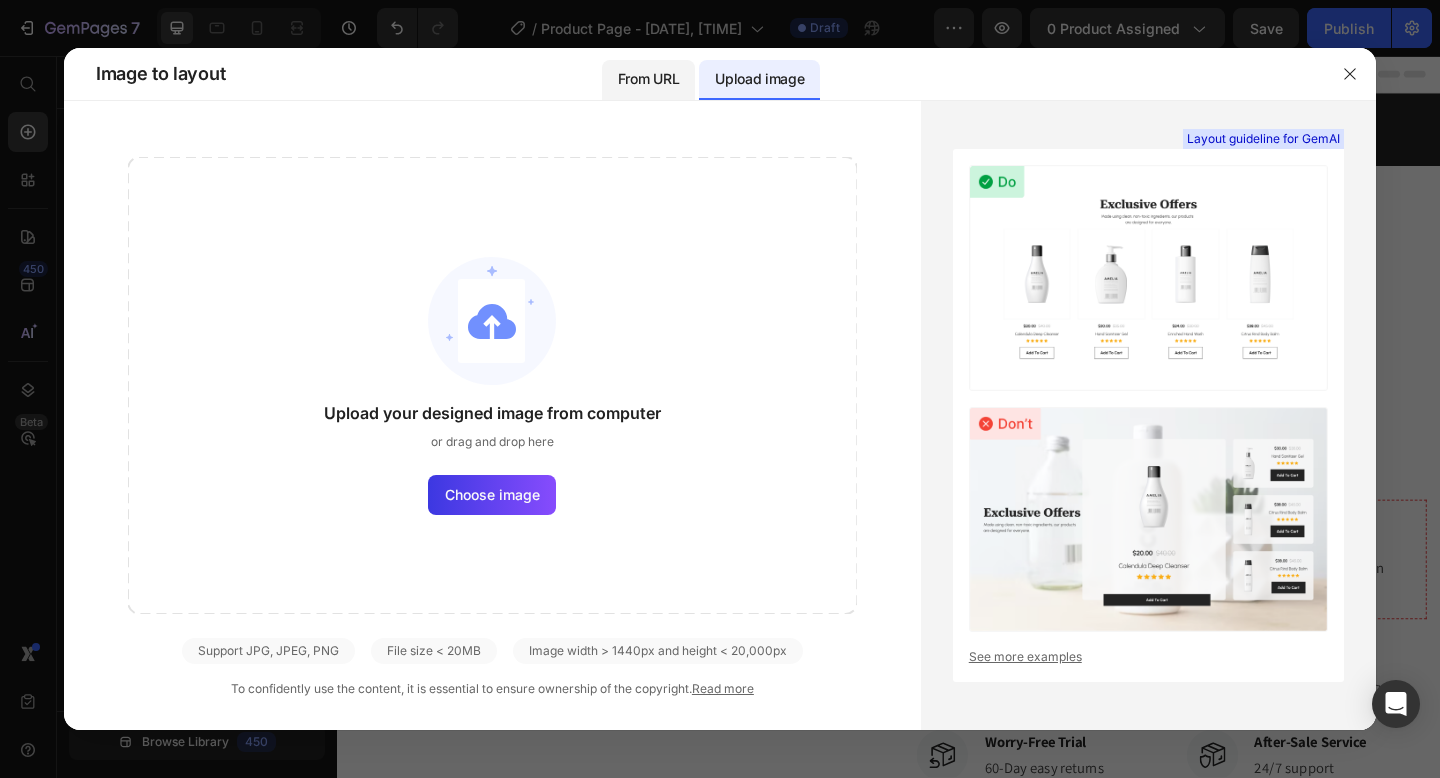 click on "From URL" at bounding box center [648, 79] 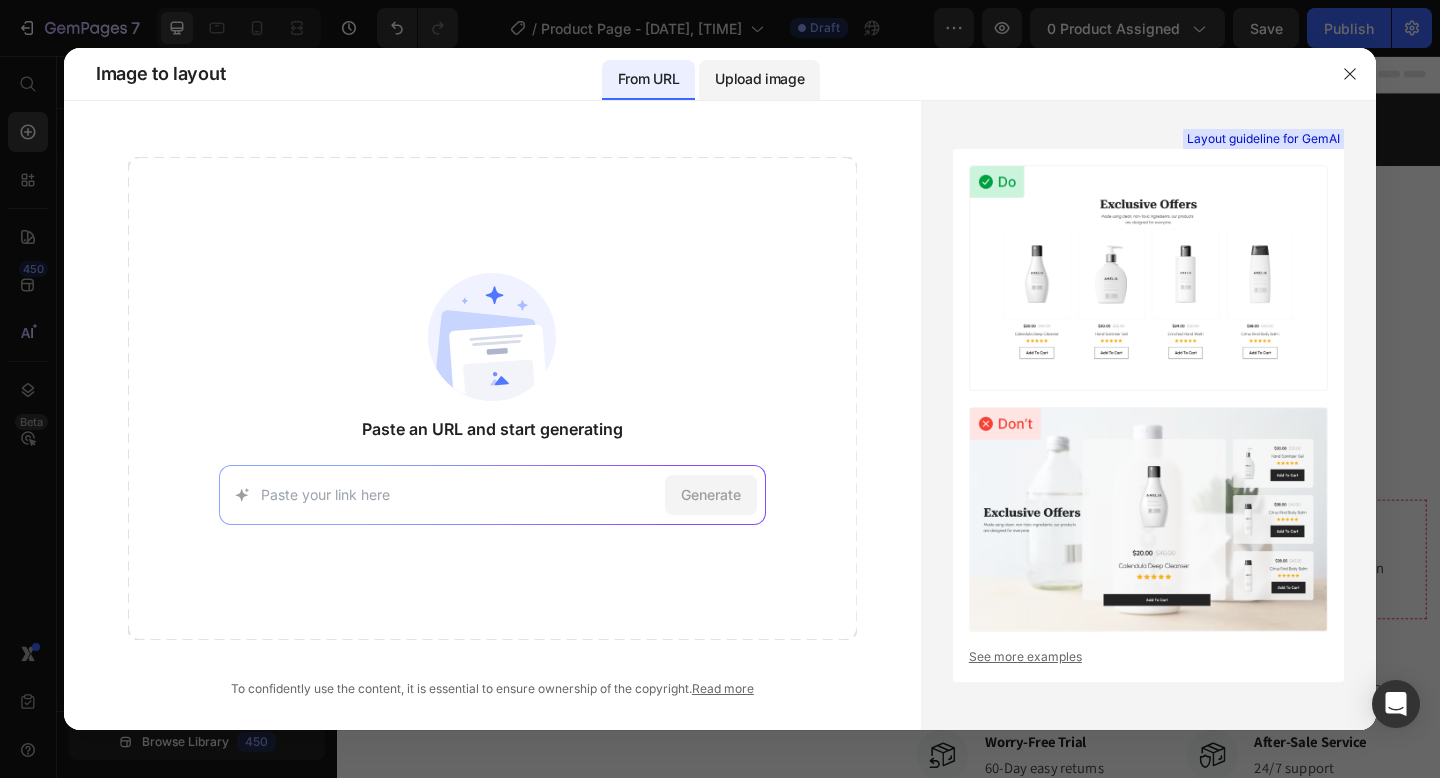 click on "Upload image" at bounding box center (759, 79) 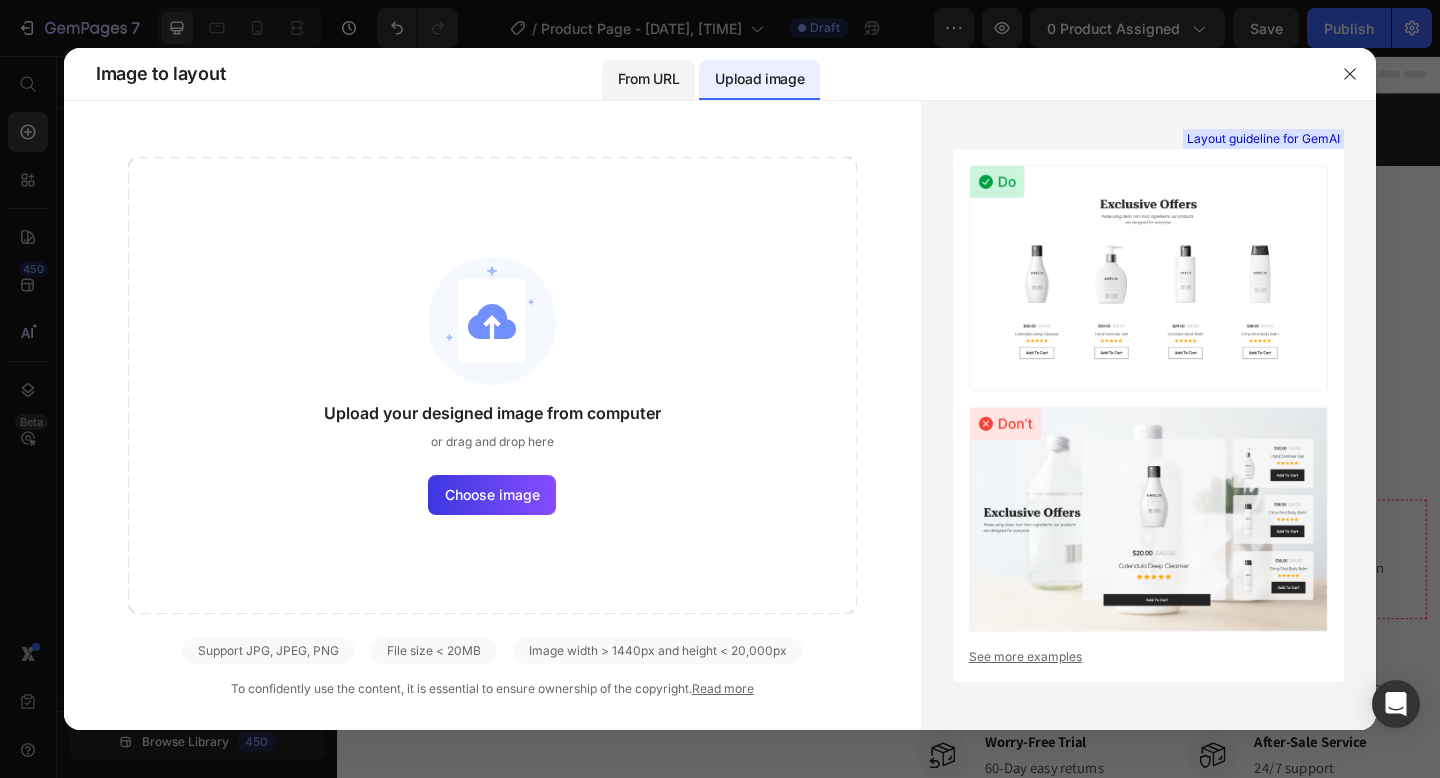 click on "From URL" at bounding box center (648, 79) 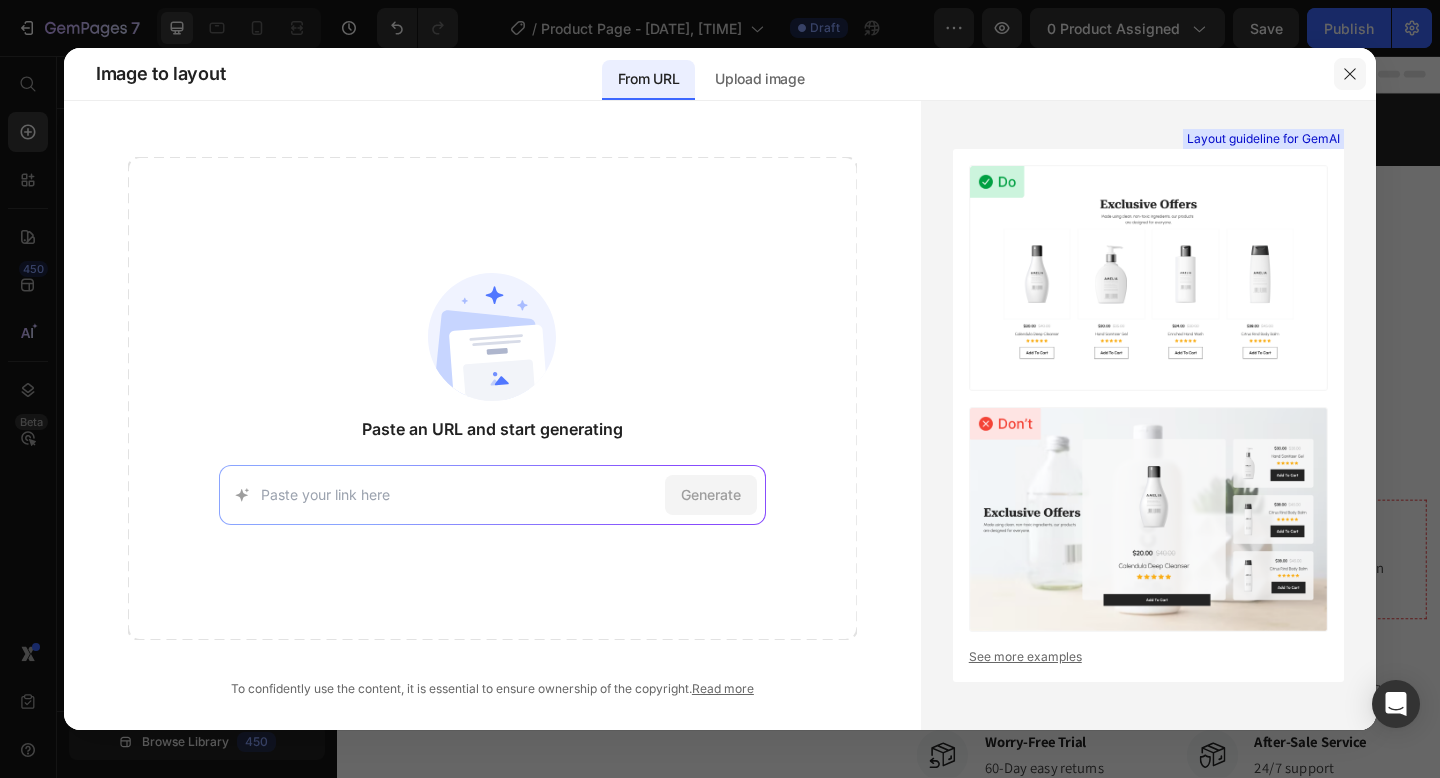 click at bounding box center [1350, 74] 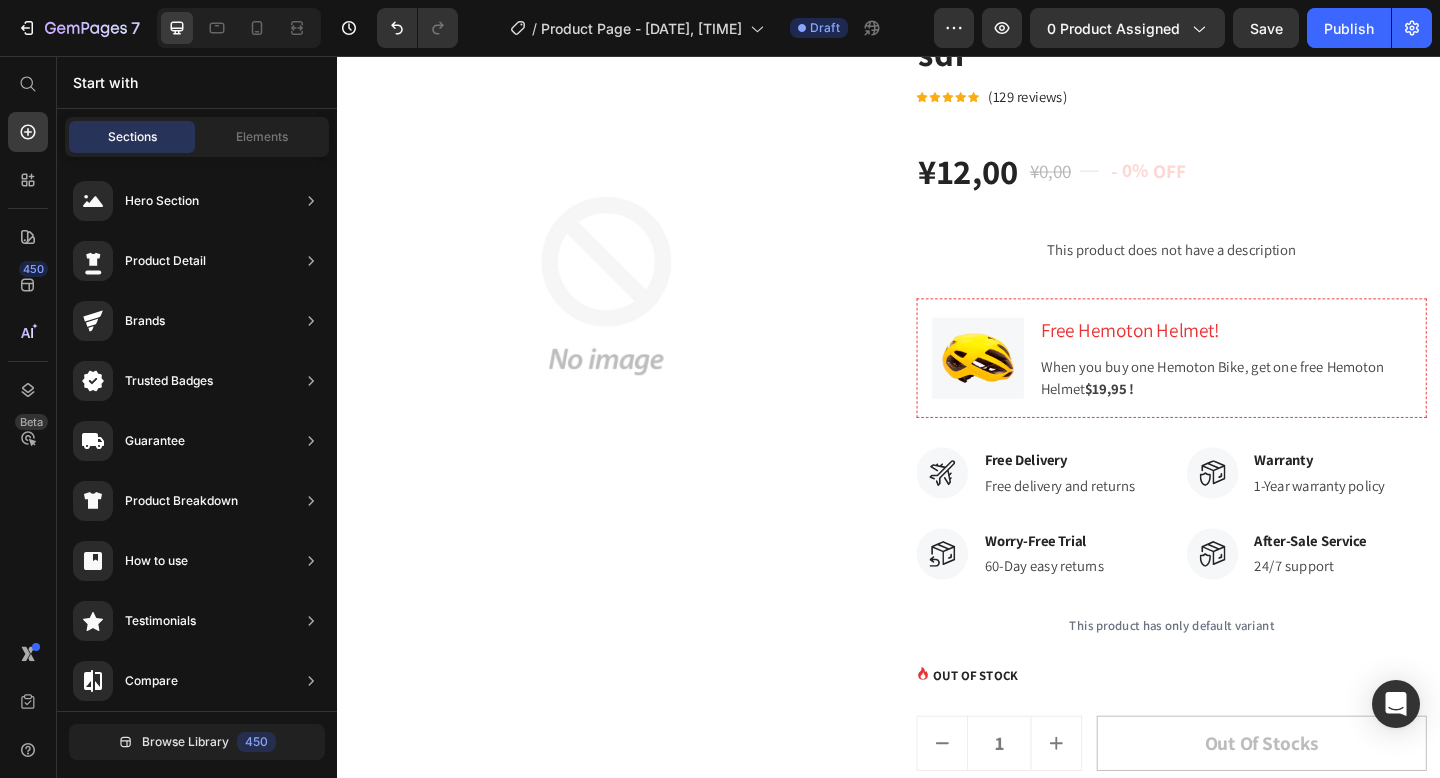 scroll, scrollTop: 0, scrollLeft: 0, axis: both 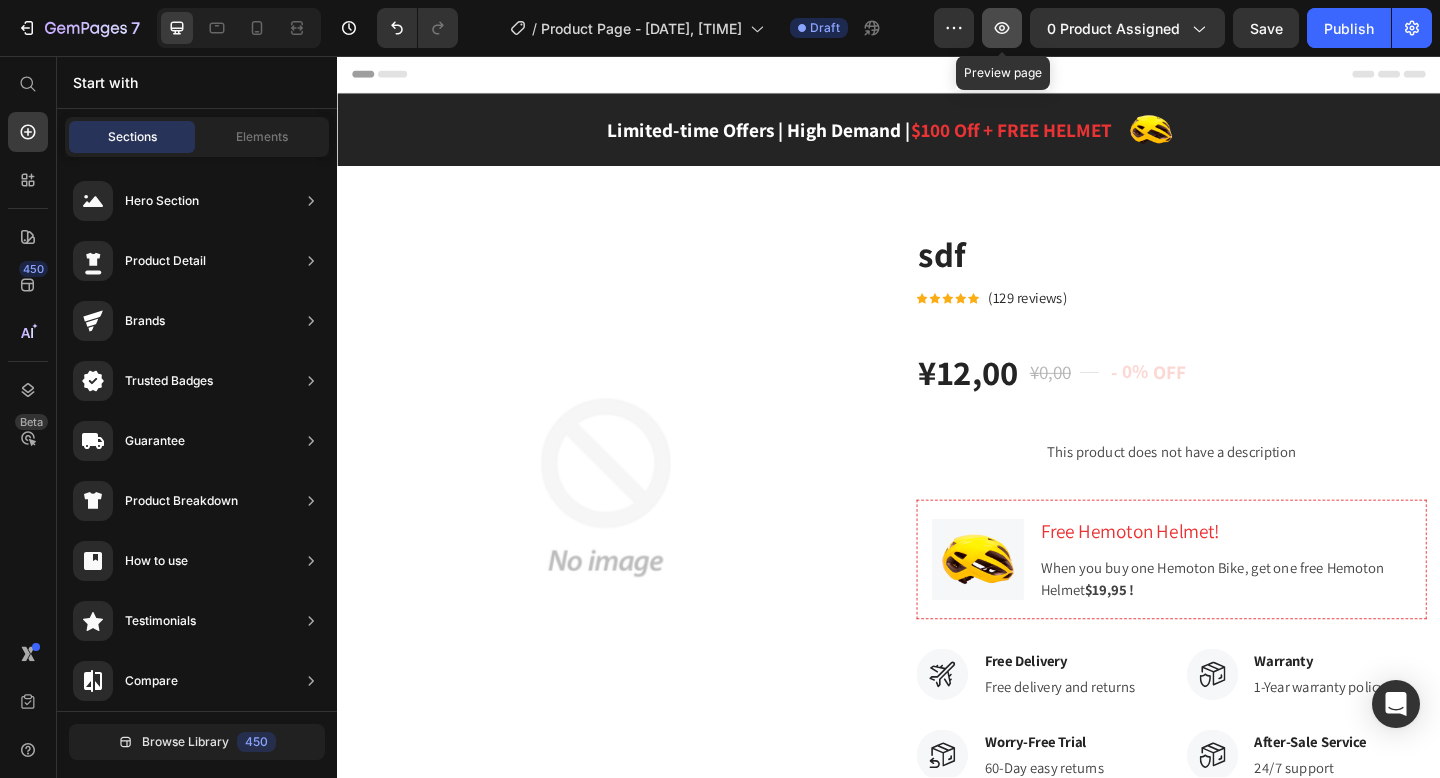 click 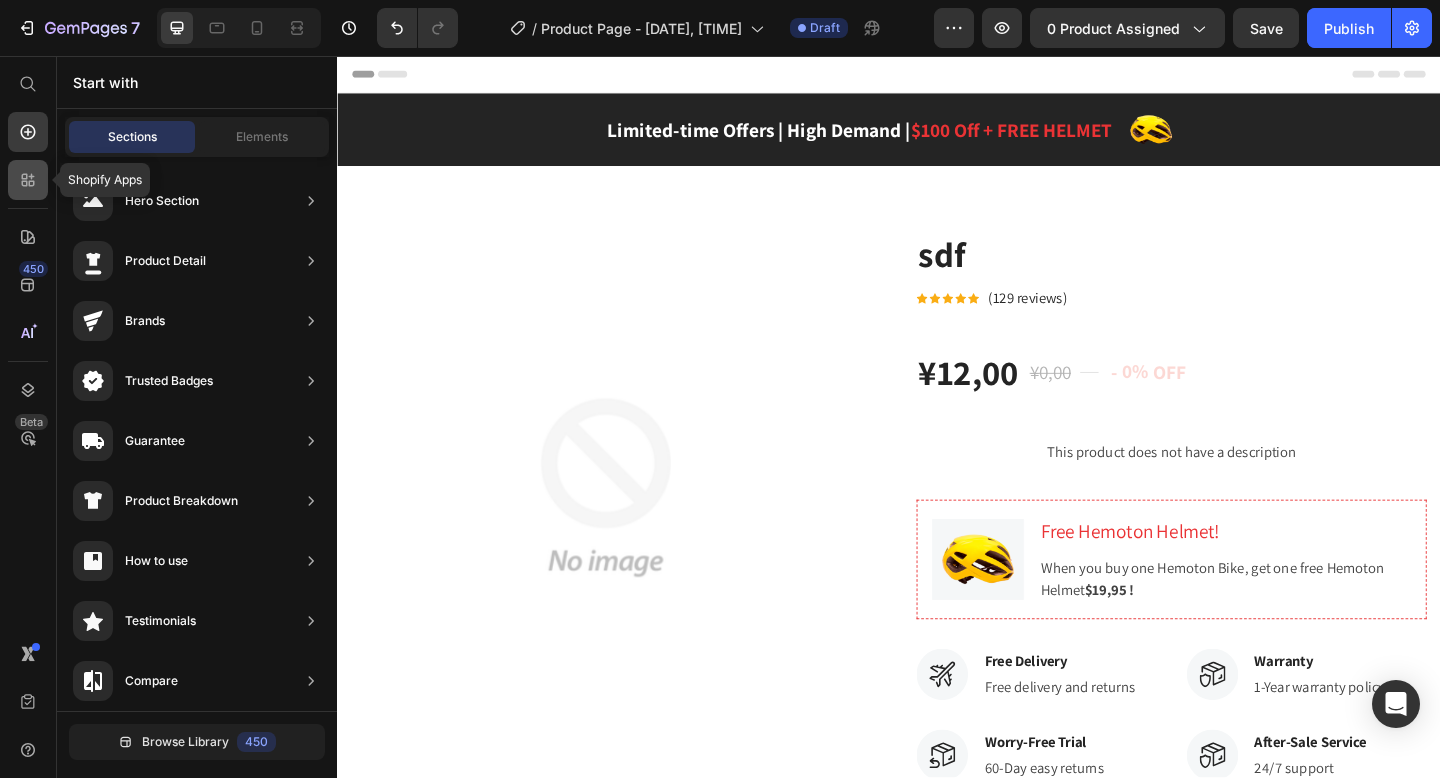 click 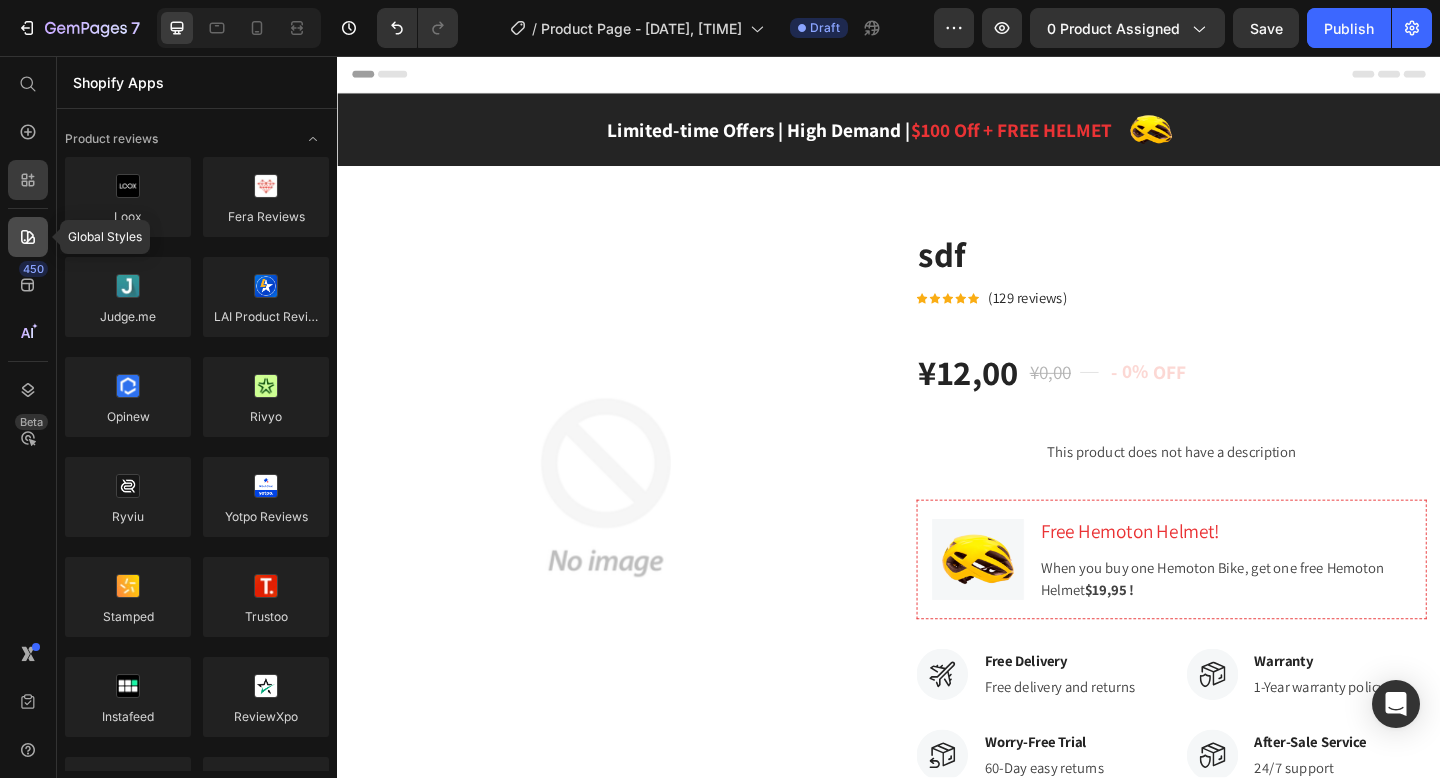 click 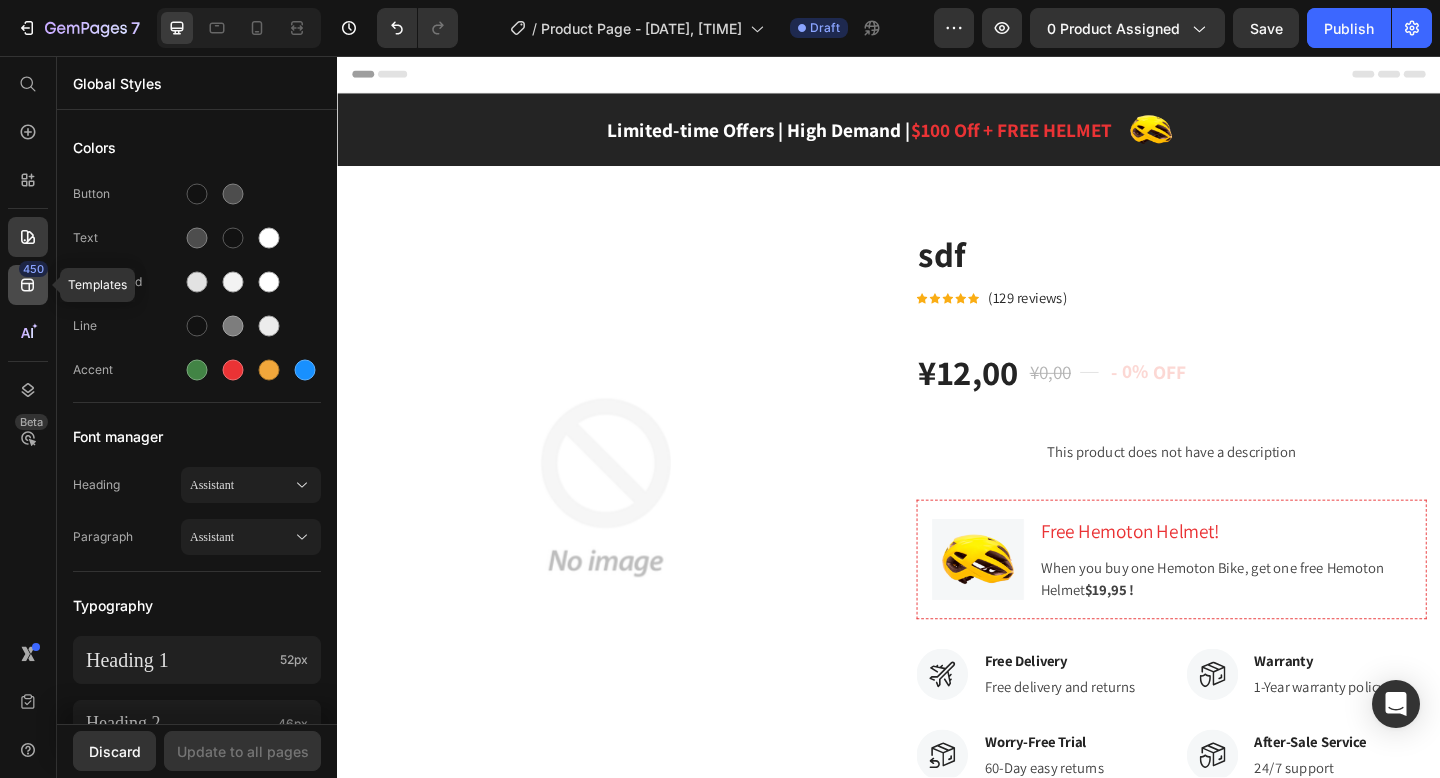 click 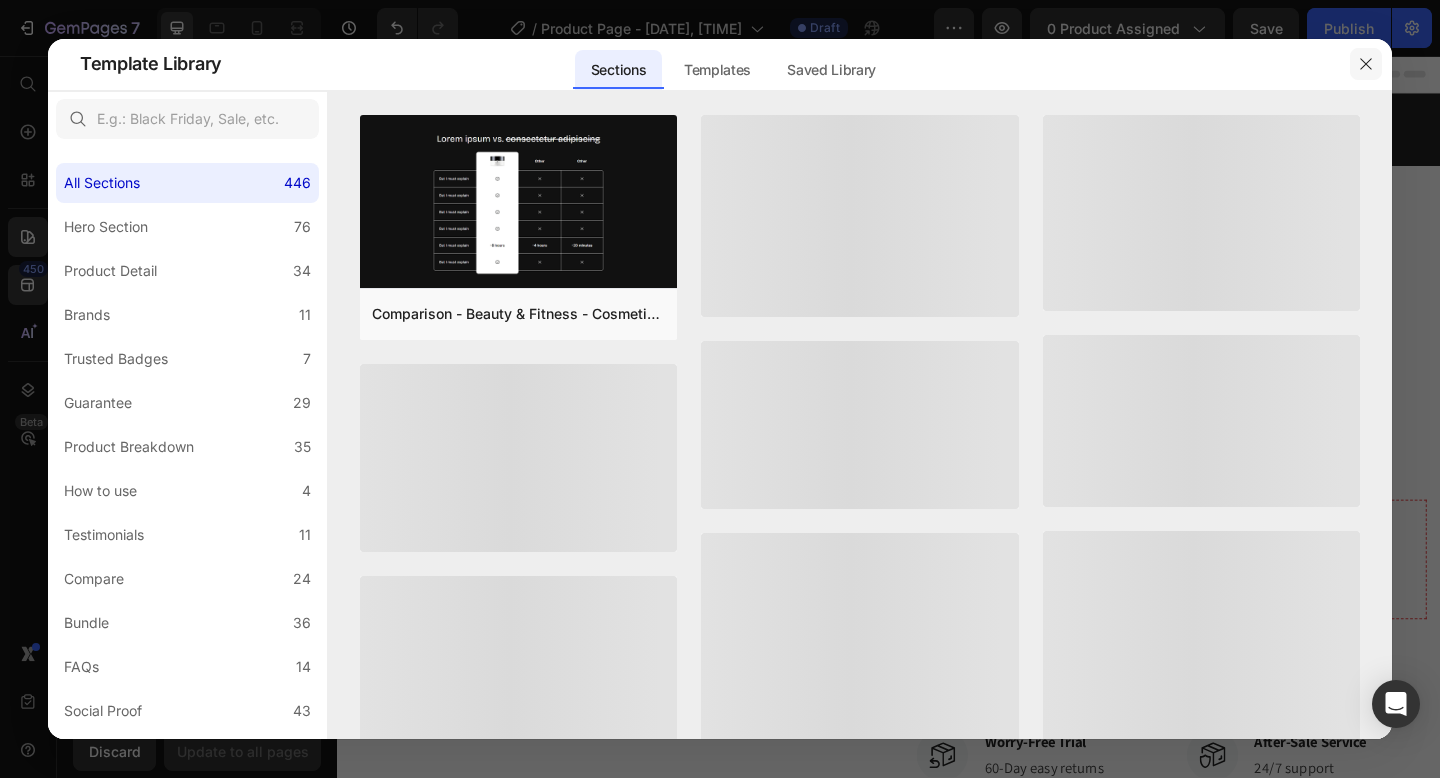 drag, startPoint x: 1368, startPoint y: 65, endPoint x: 1038, endPoint y: 17, distance: 333.47263 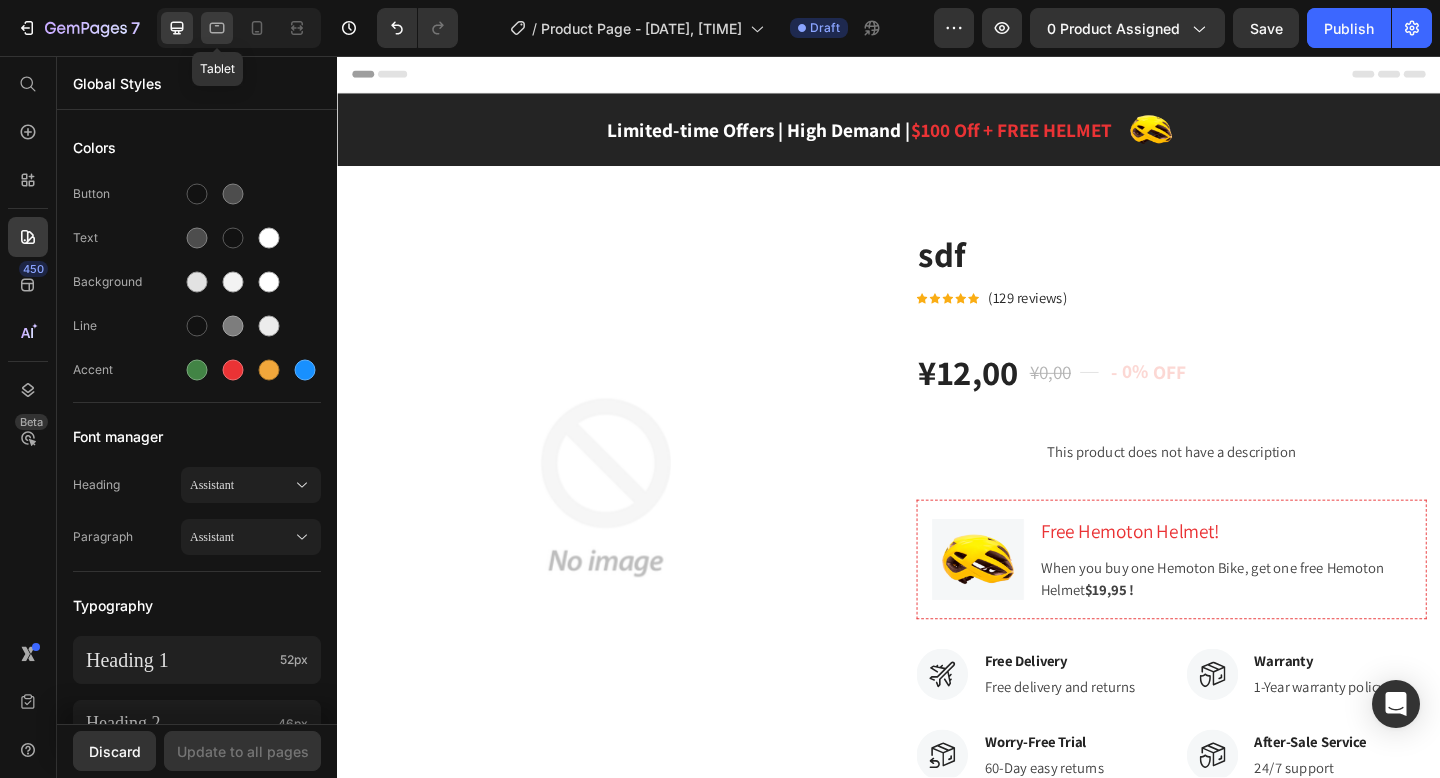 click 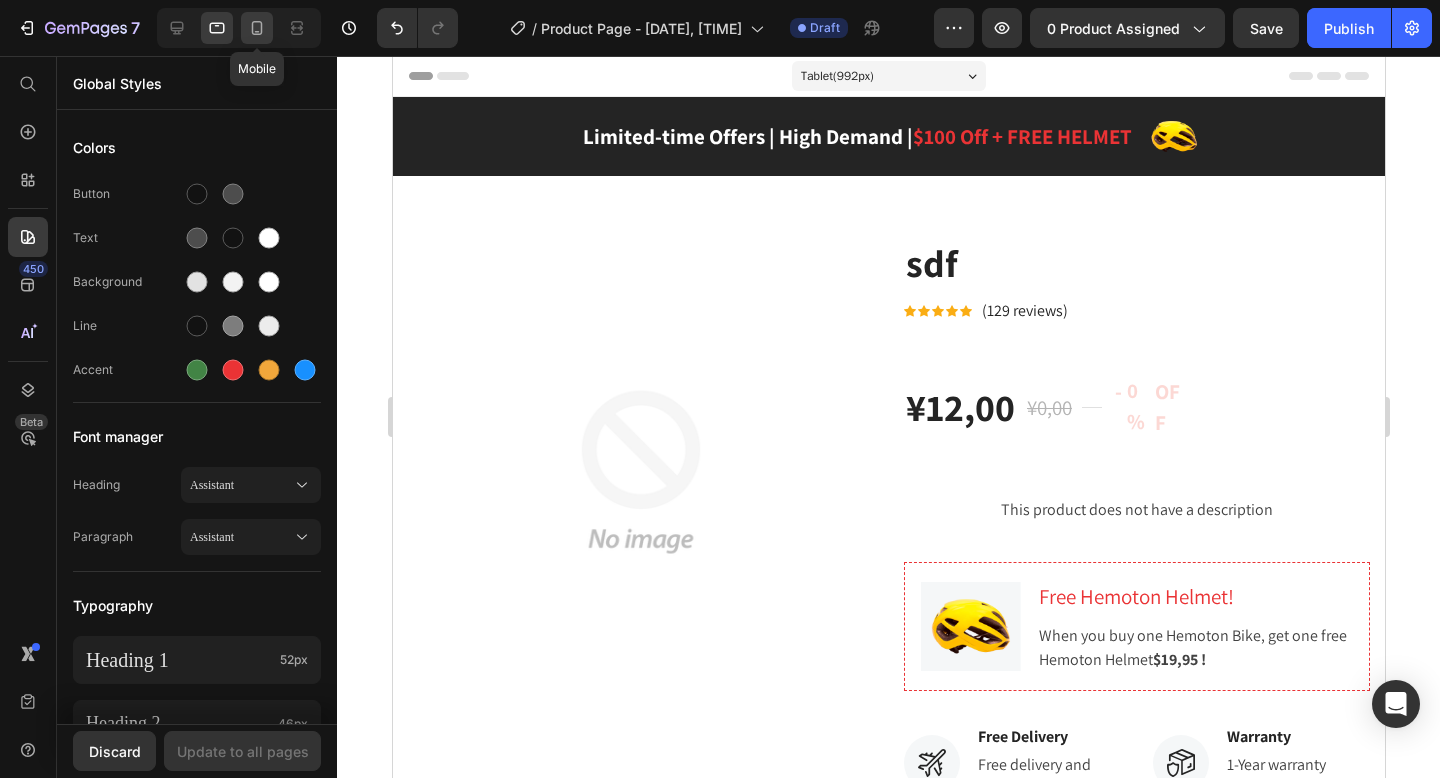 click 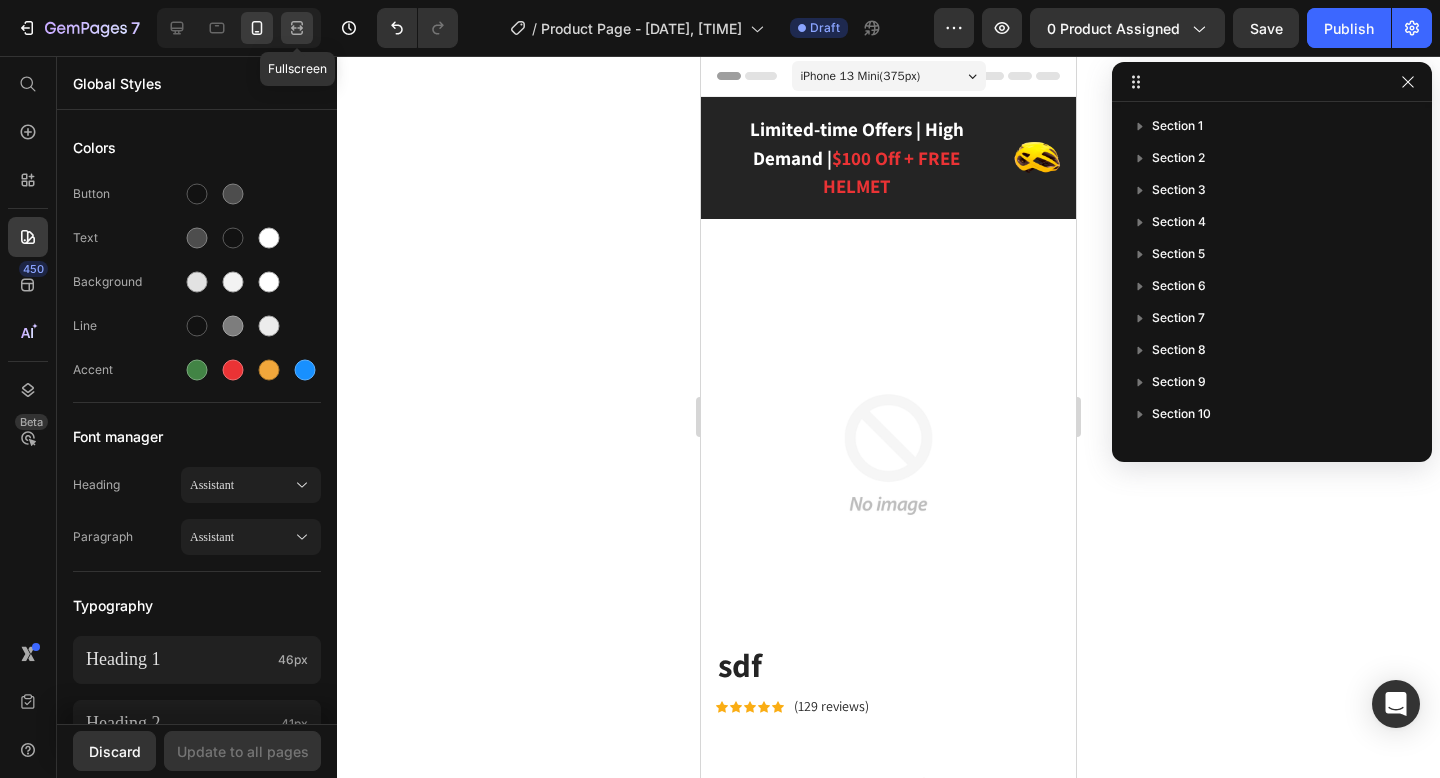 click 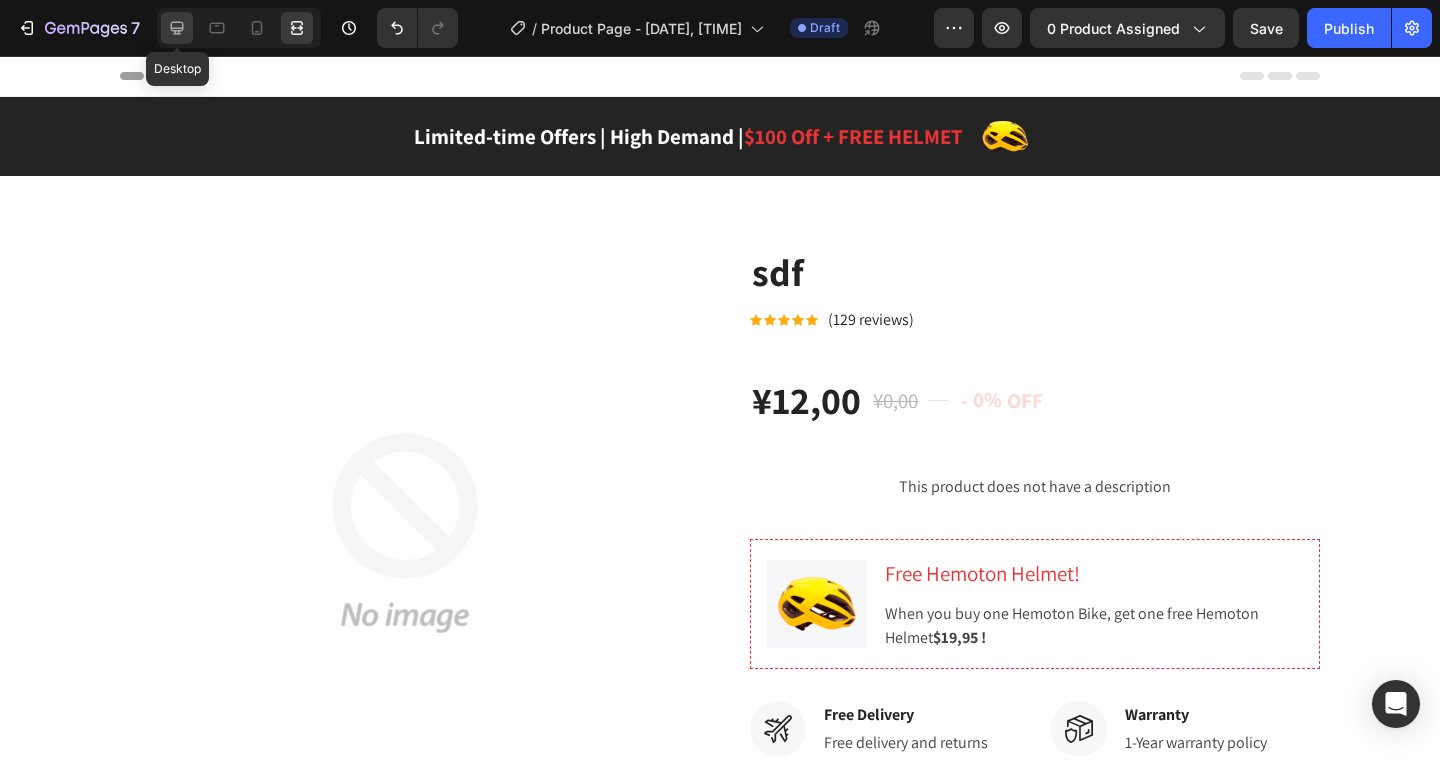 click 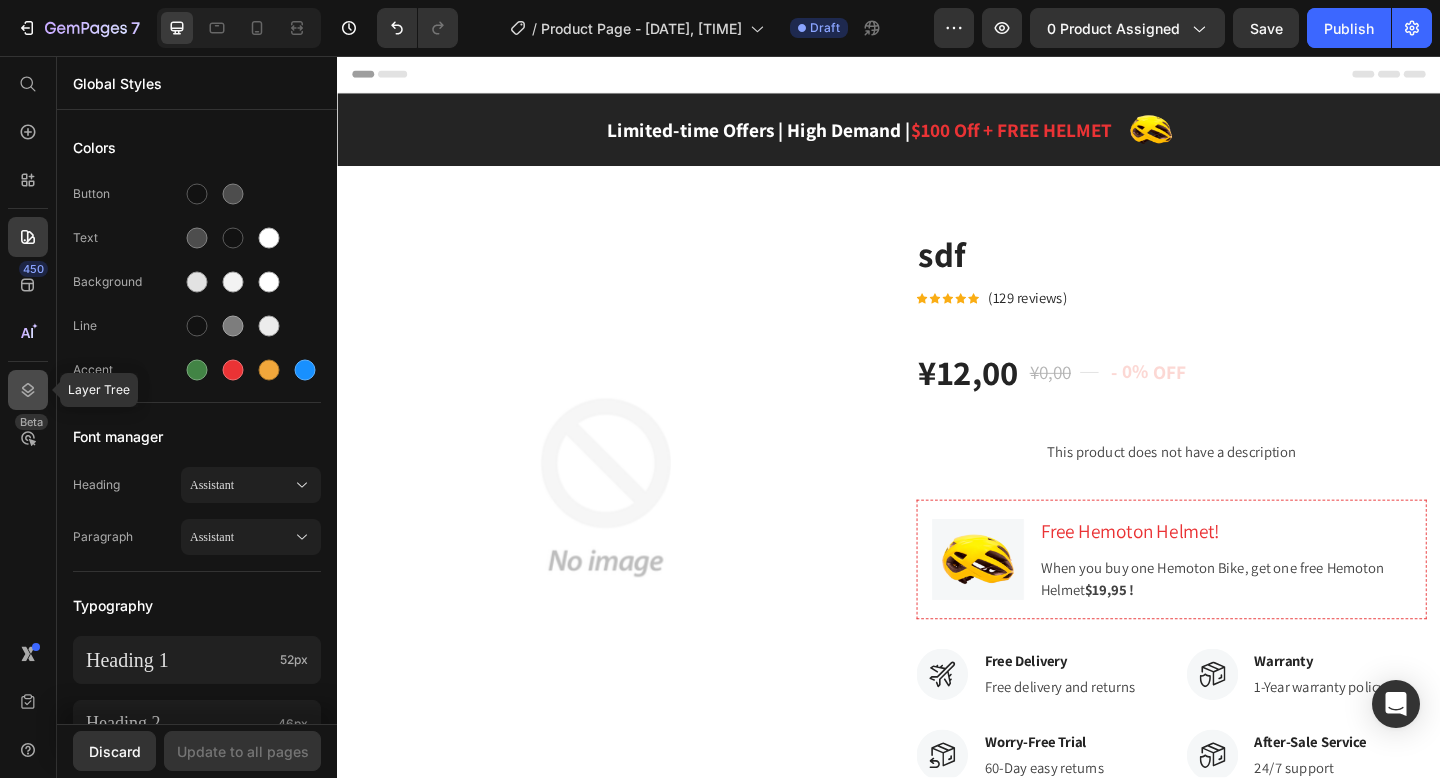 click 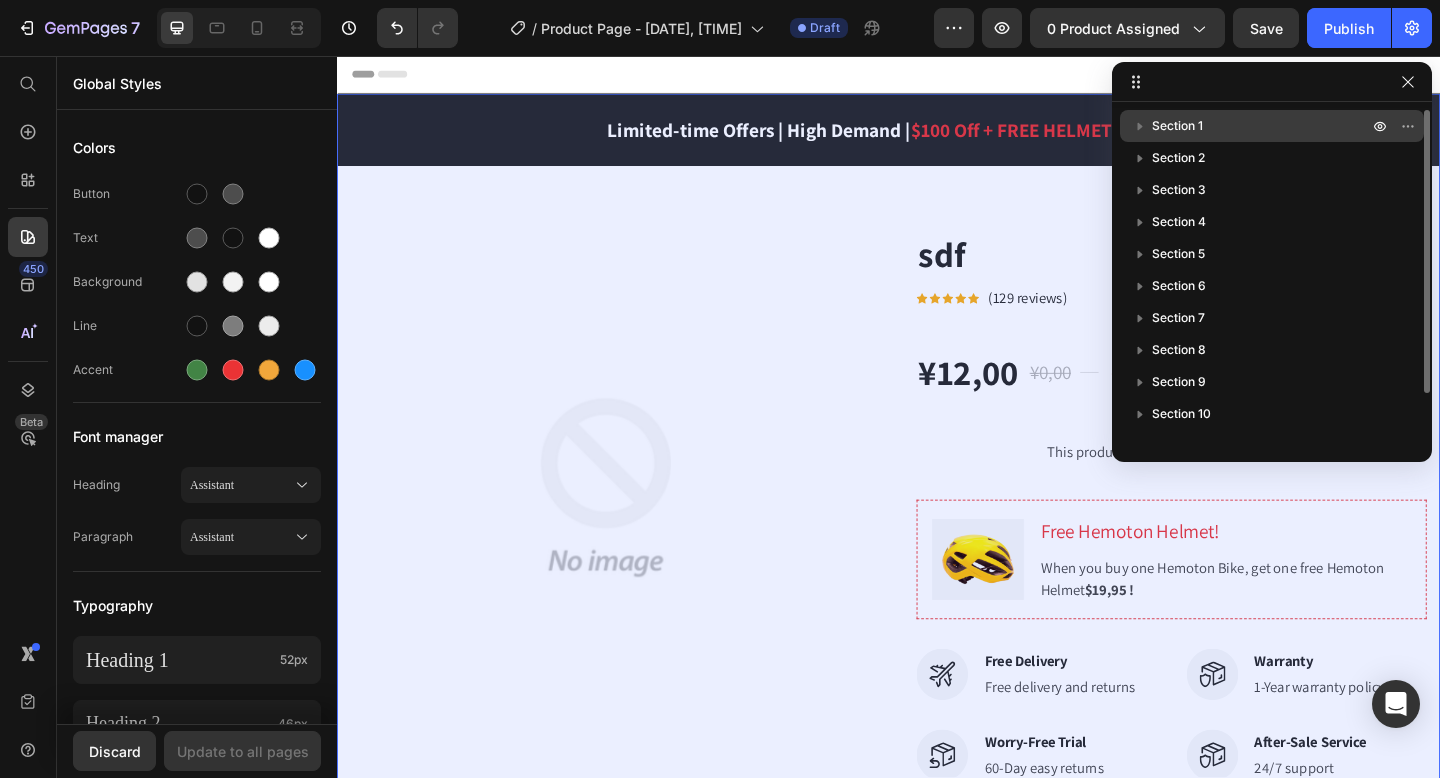 click 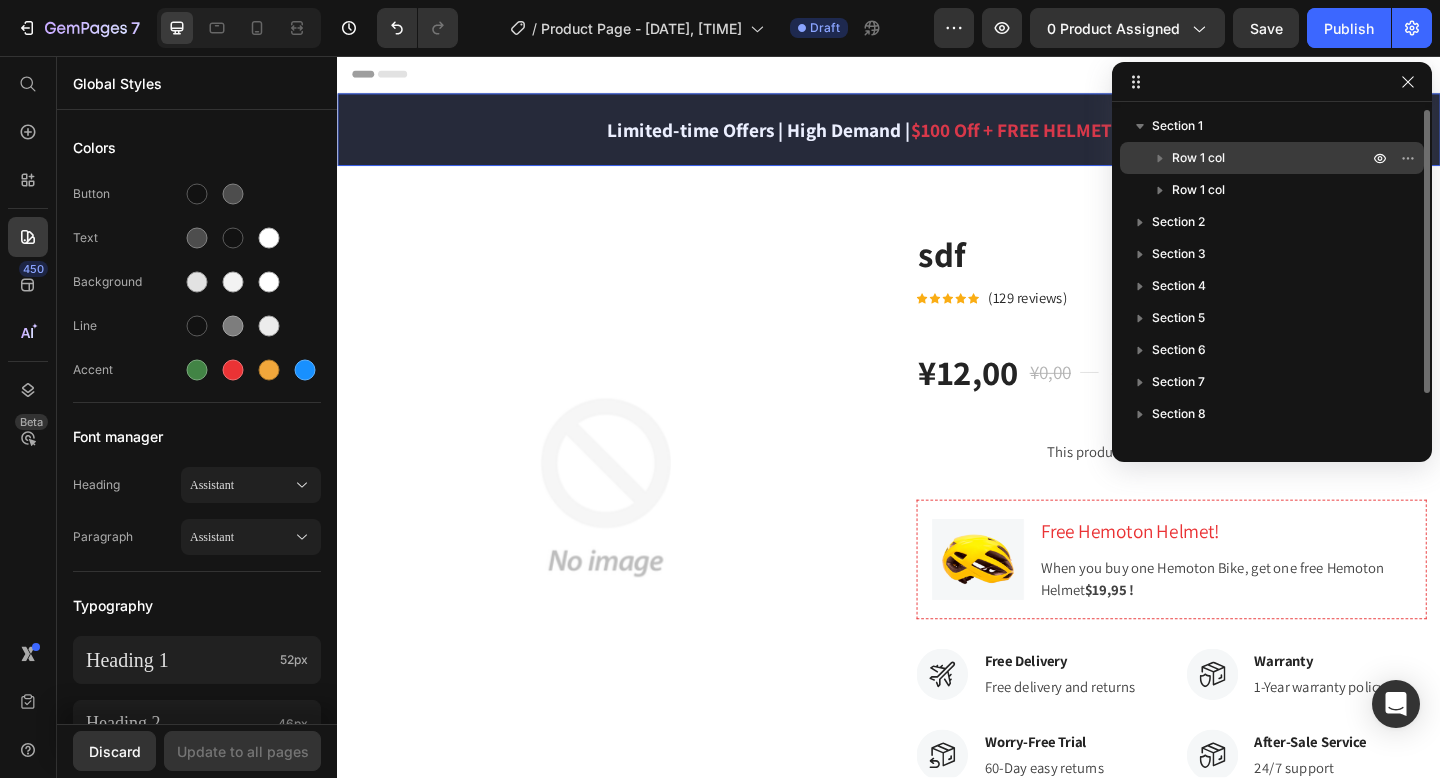 click on "Row 1 col" at bounding box center (1198, 158) 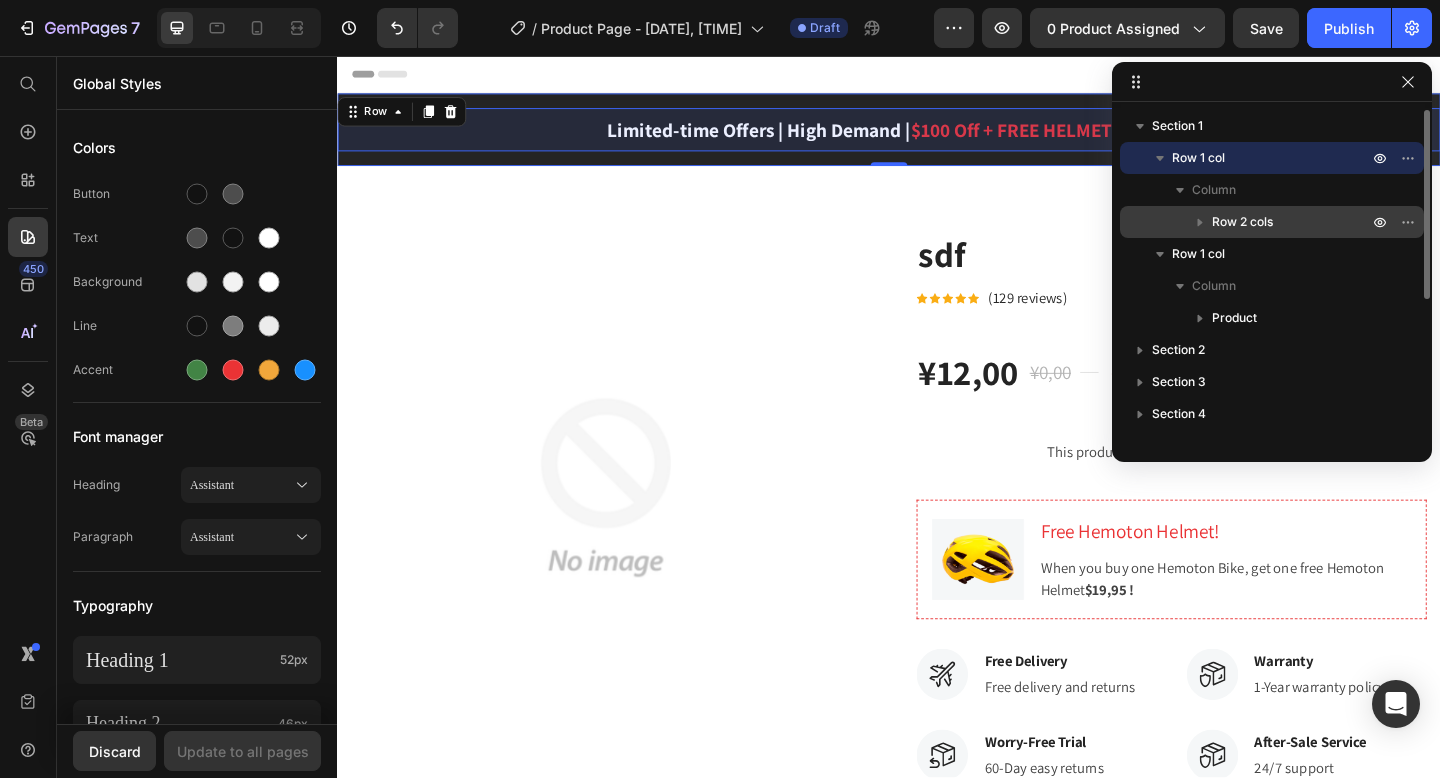 click on "Row 2 cols" at bounding box center [1272, 222] 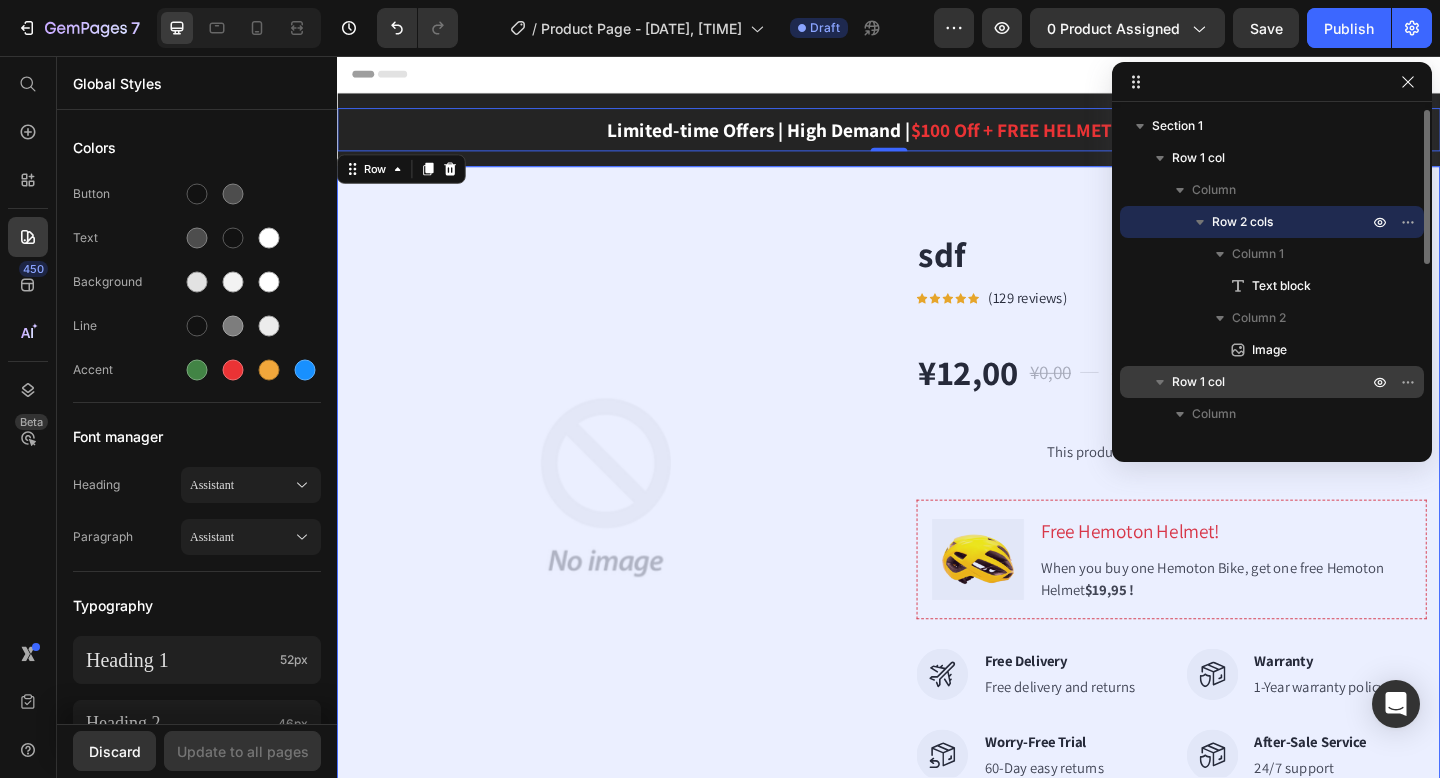 click on "Row 1 col" at bounding box center [1198, 382] 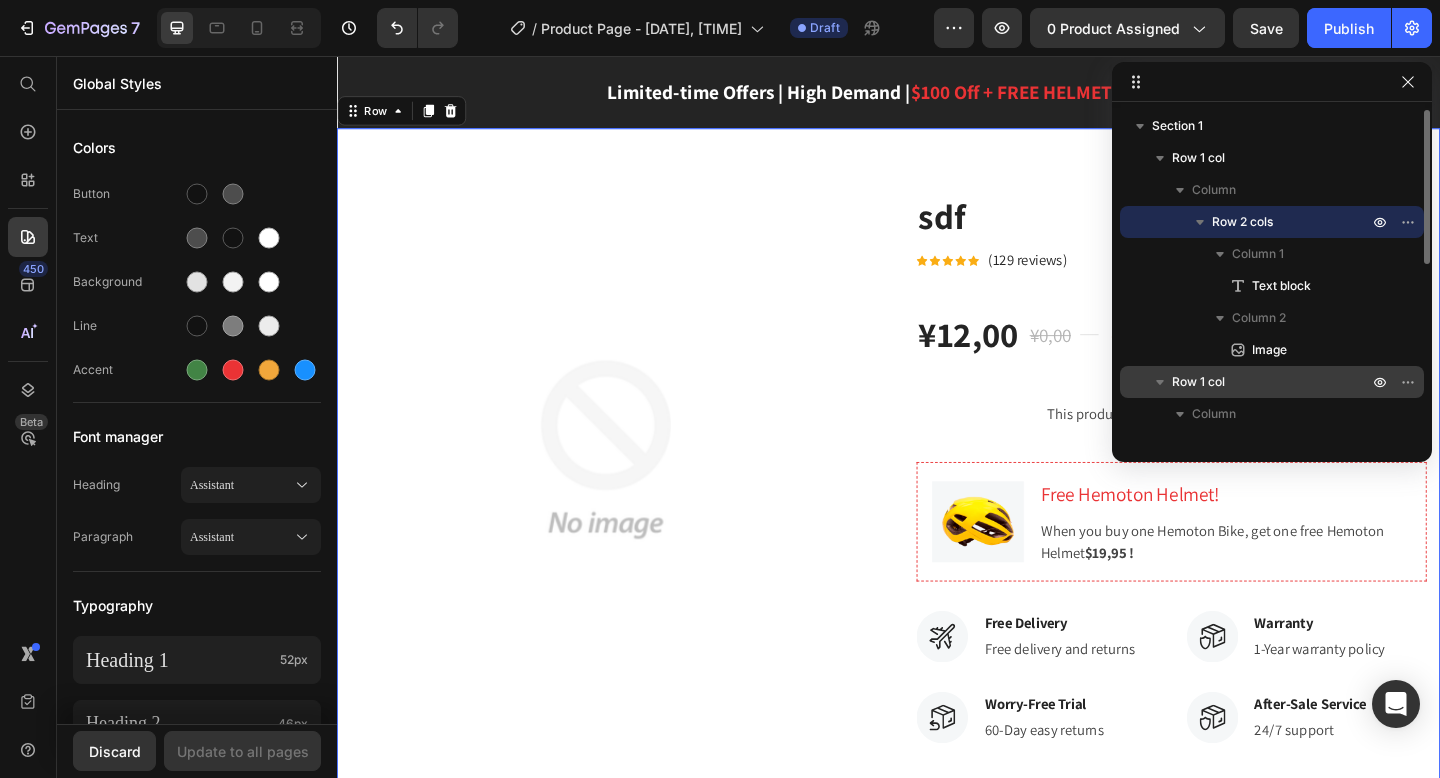 scroll, scrollTop: 50, scrollLeft: 0, axis: vertical 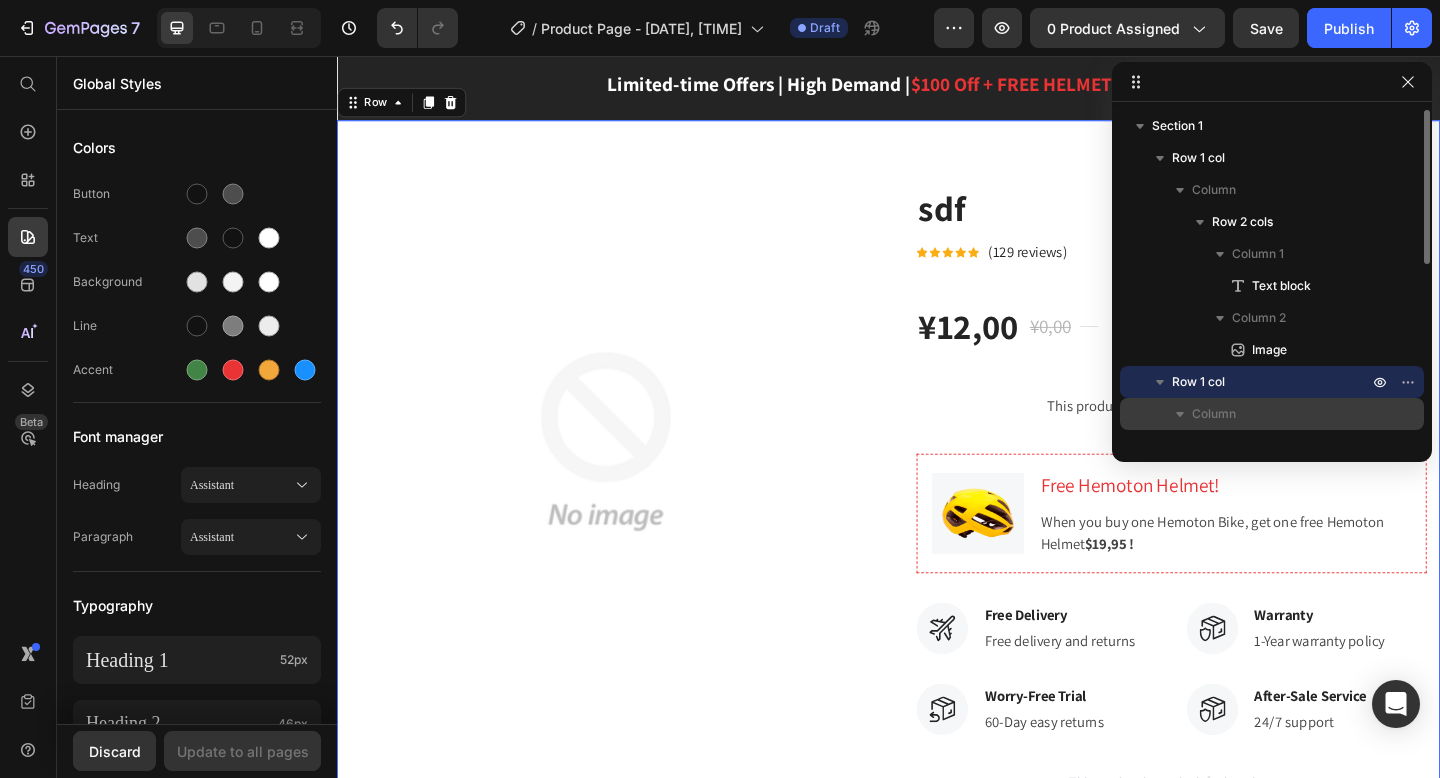 click on "Column" at bounding box center [1214, 414] 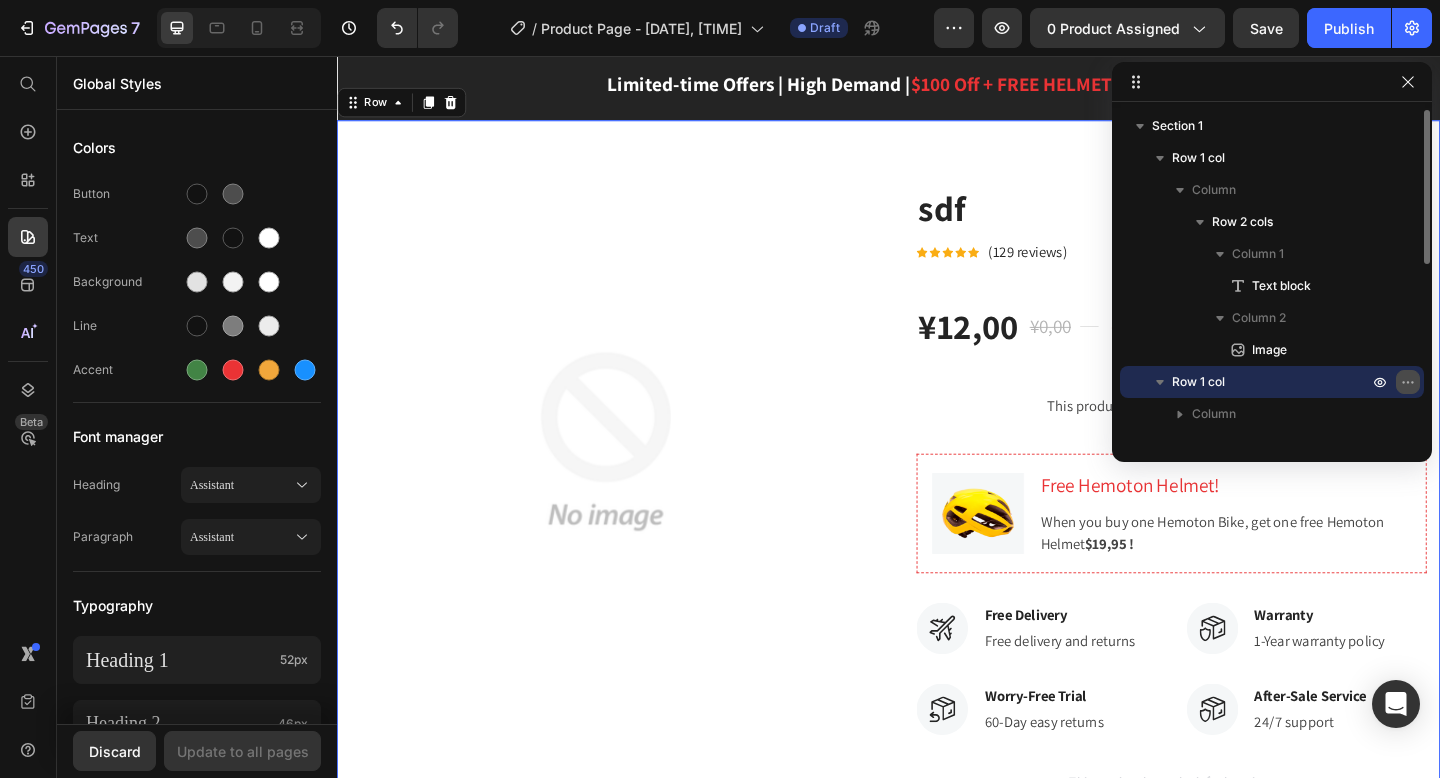 click 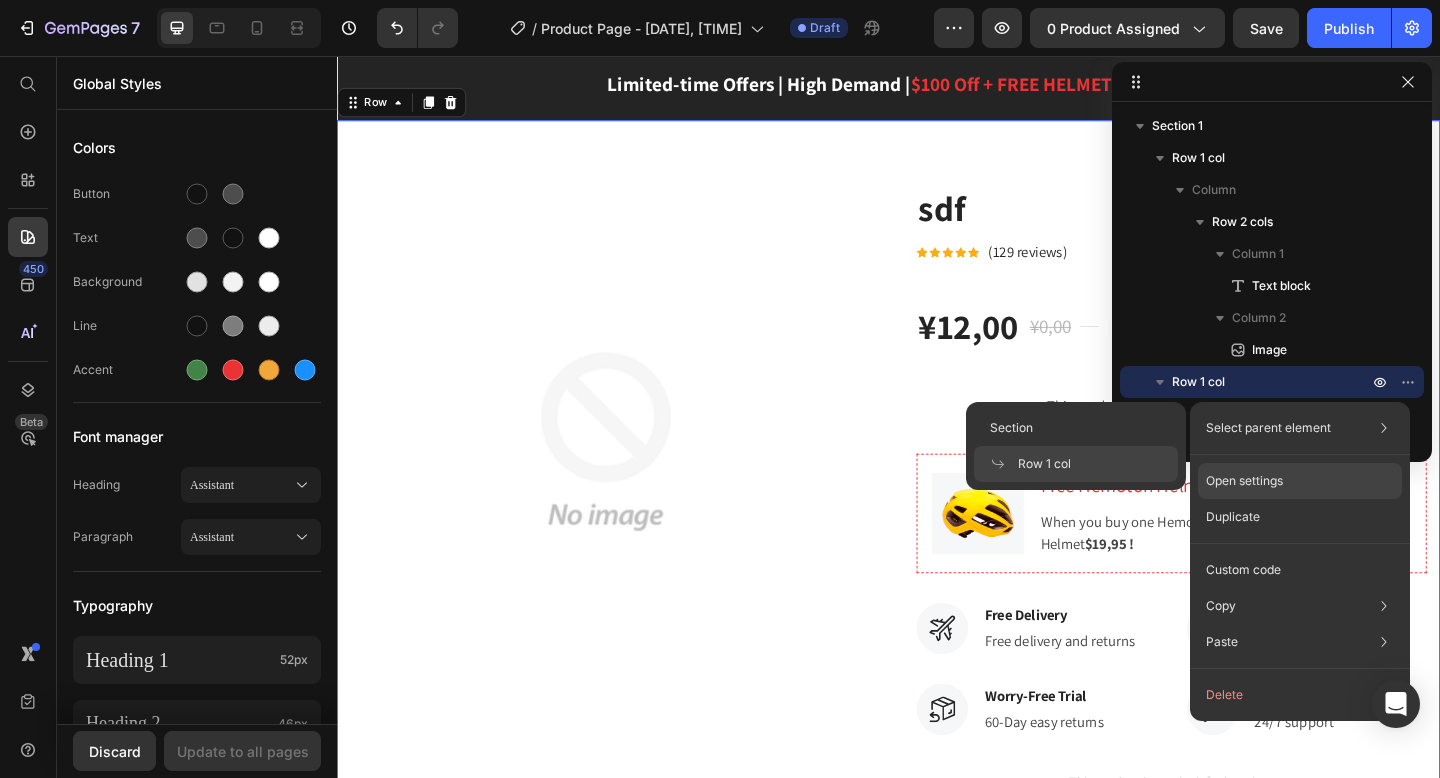 click on "Open settings" 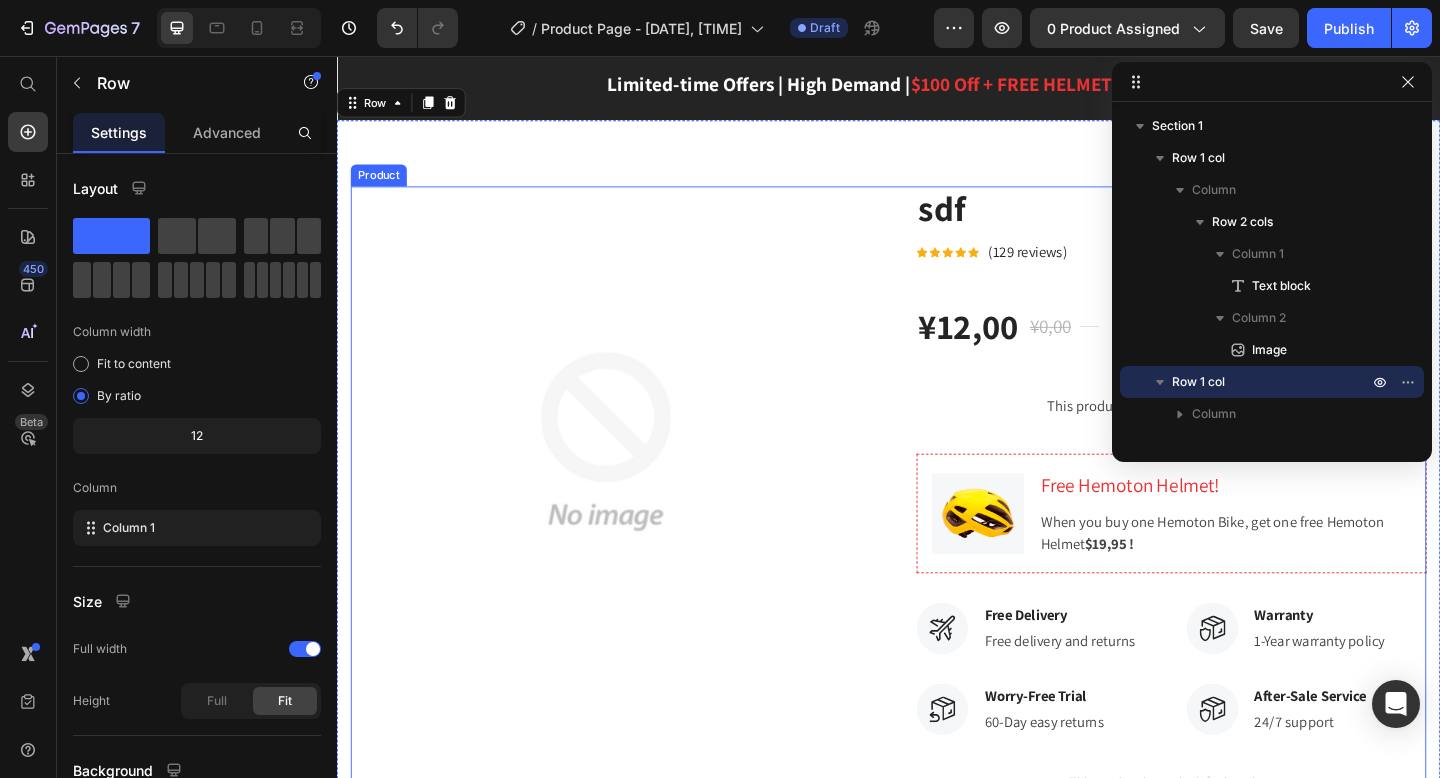 click on "¥12,00" at bounding box center [1023, 350] 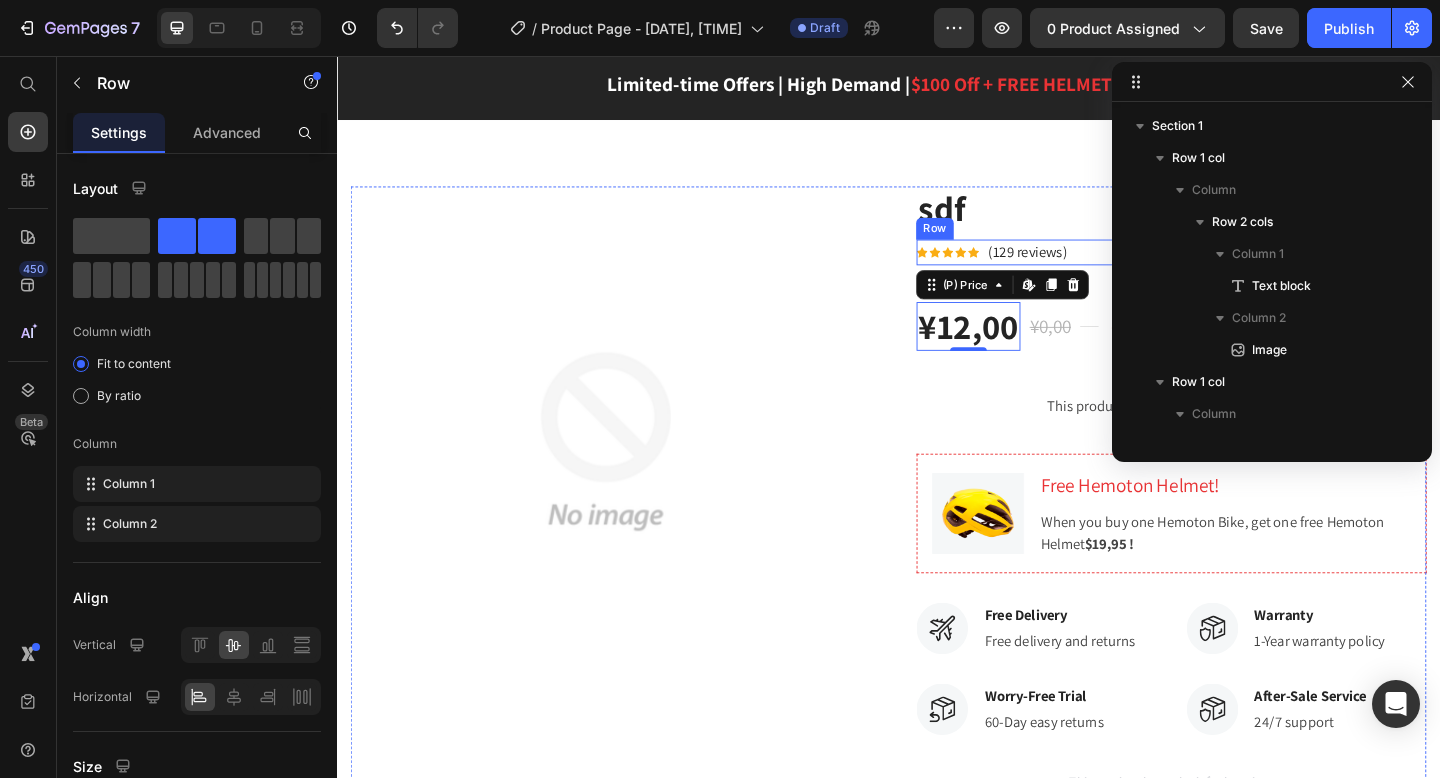 click on "Row" at bounding box center (987, 244) 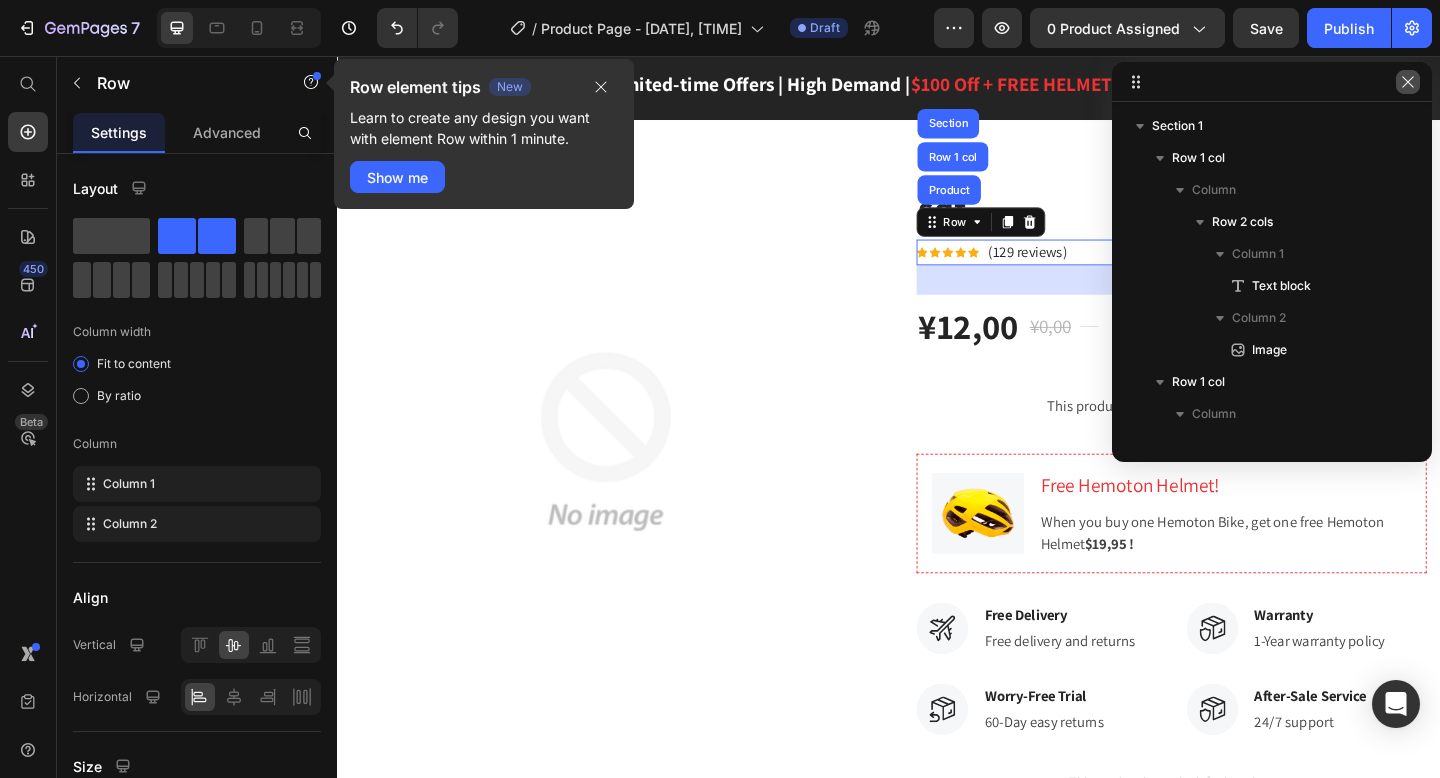 click 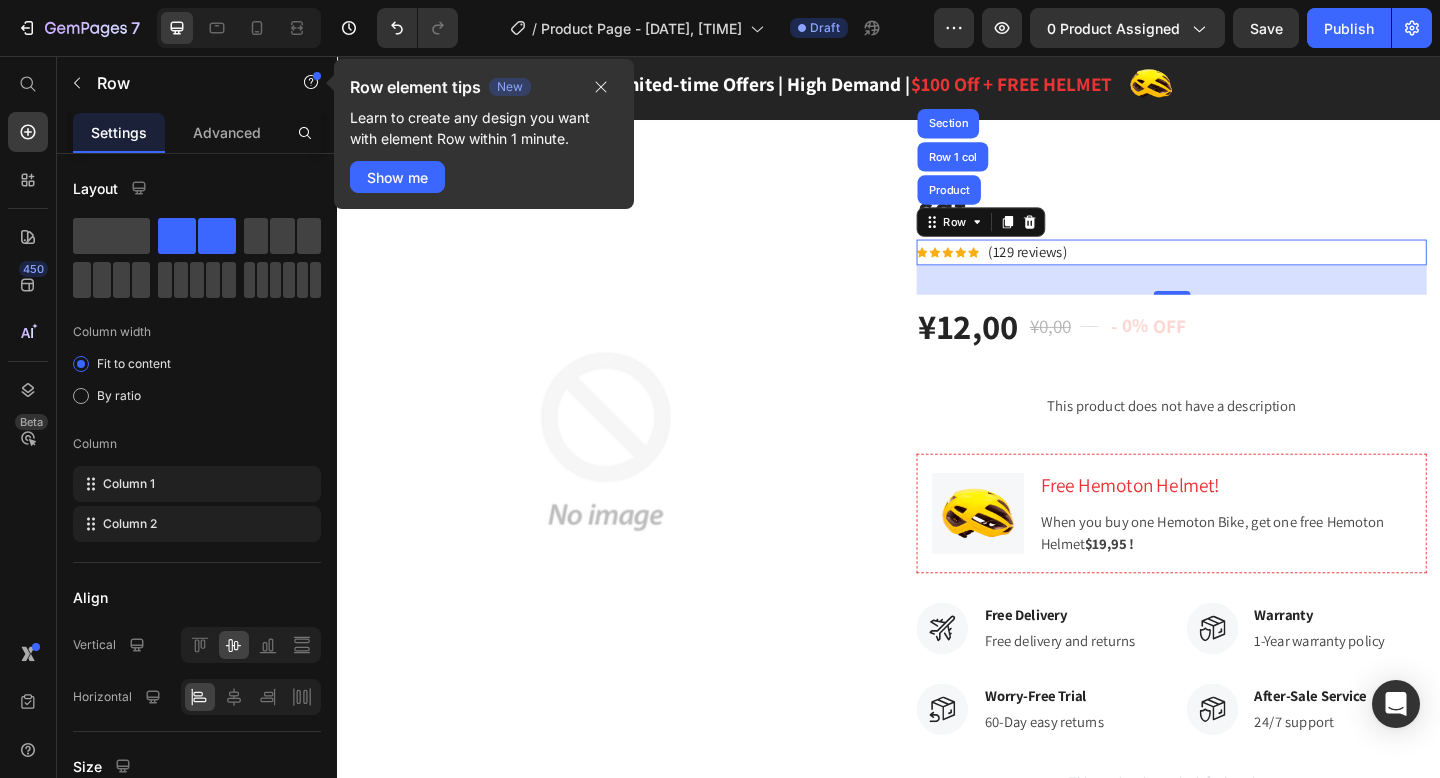 click on "Icon                Icon                Icon                Icon                Icon Icon List Hoz (129 reviews) Text block Row Product Row 1 col Section   32" at bounding box center (1244, 270) 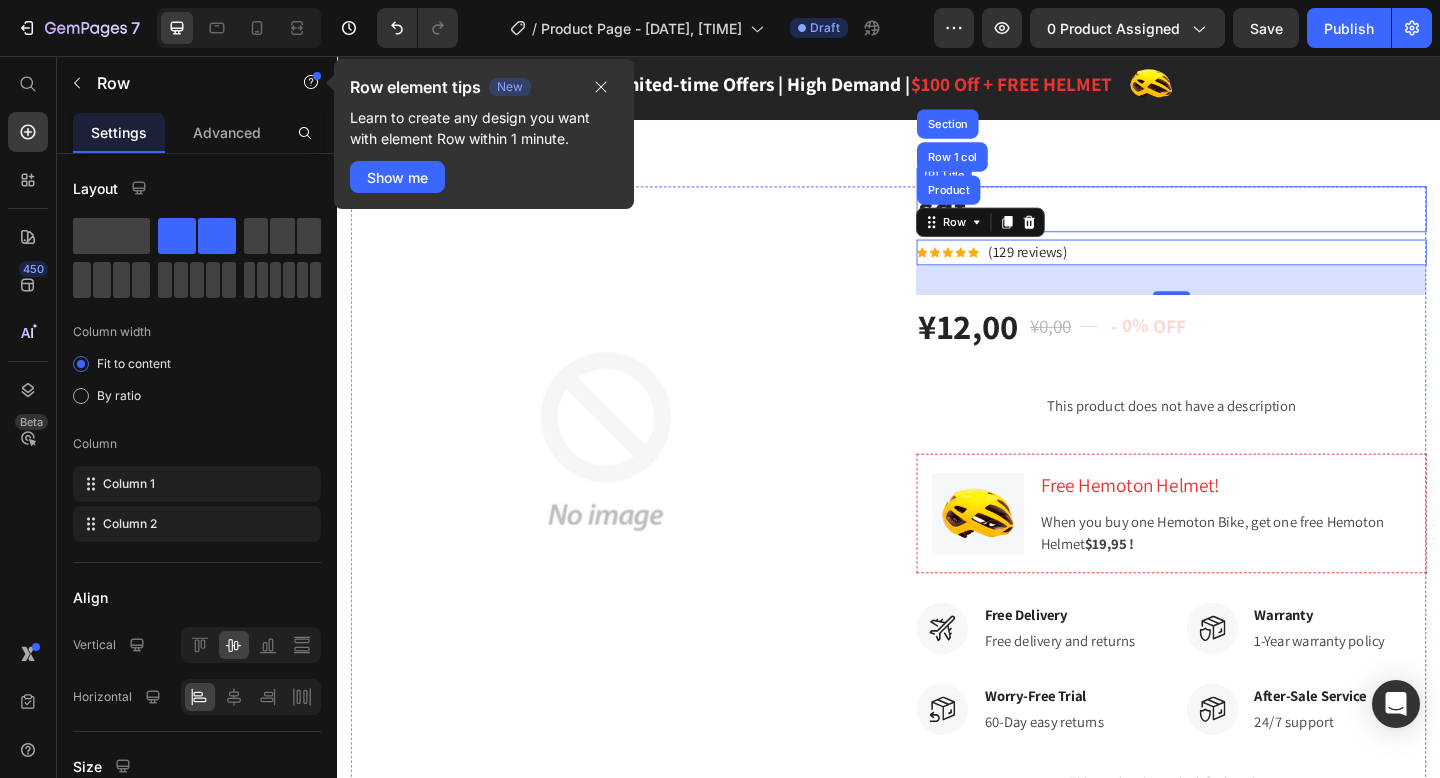 click on "sdf" at bounding box center [1244, 223] 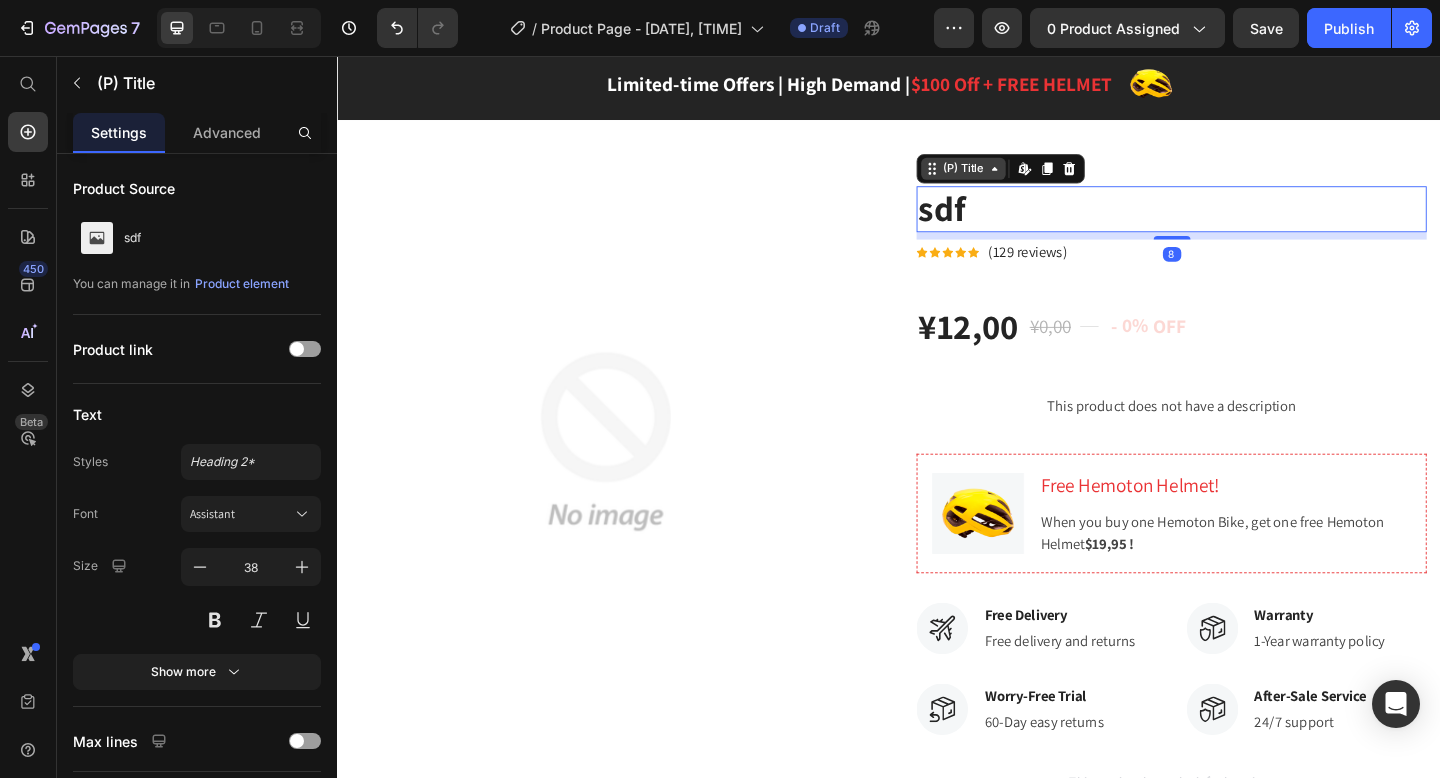 click on "(P) Title" at bounding box center [1018, 179] 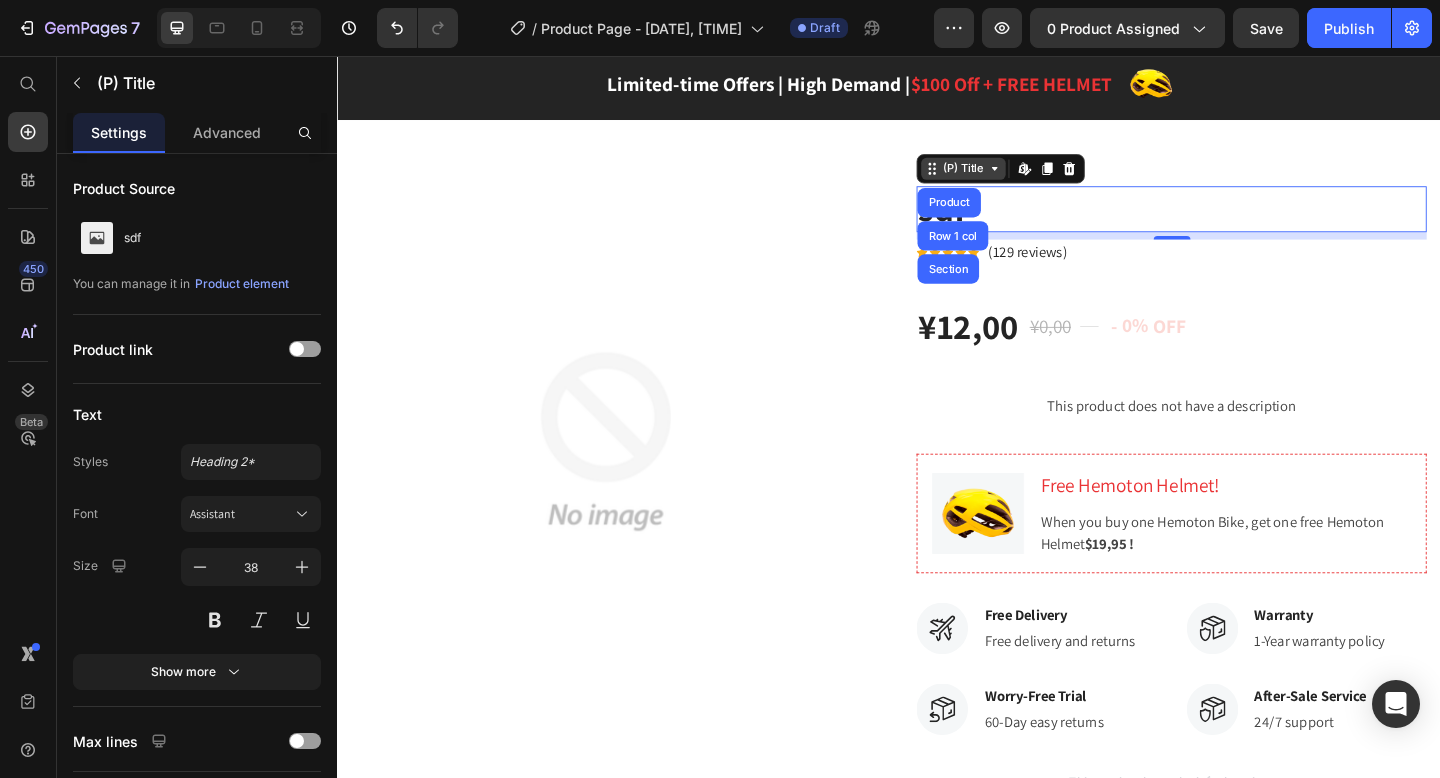 click on "(P) Title" at bounding box center (1018, 179) 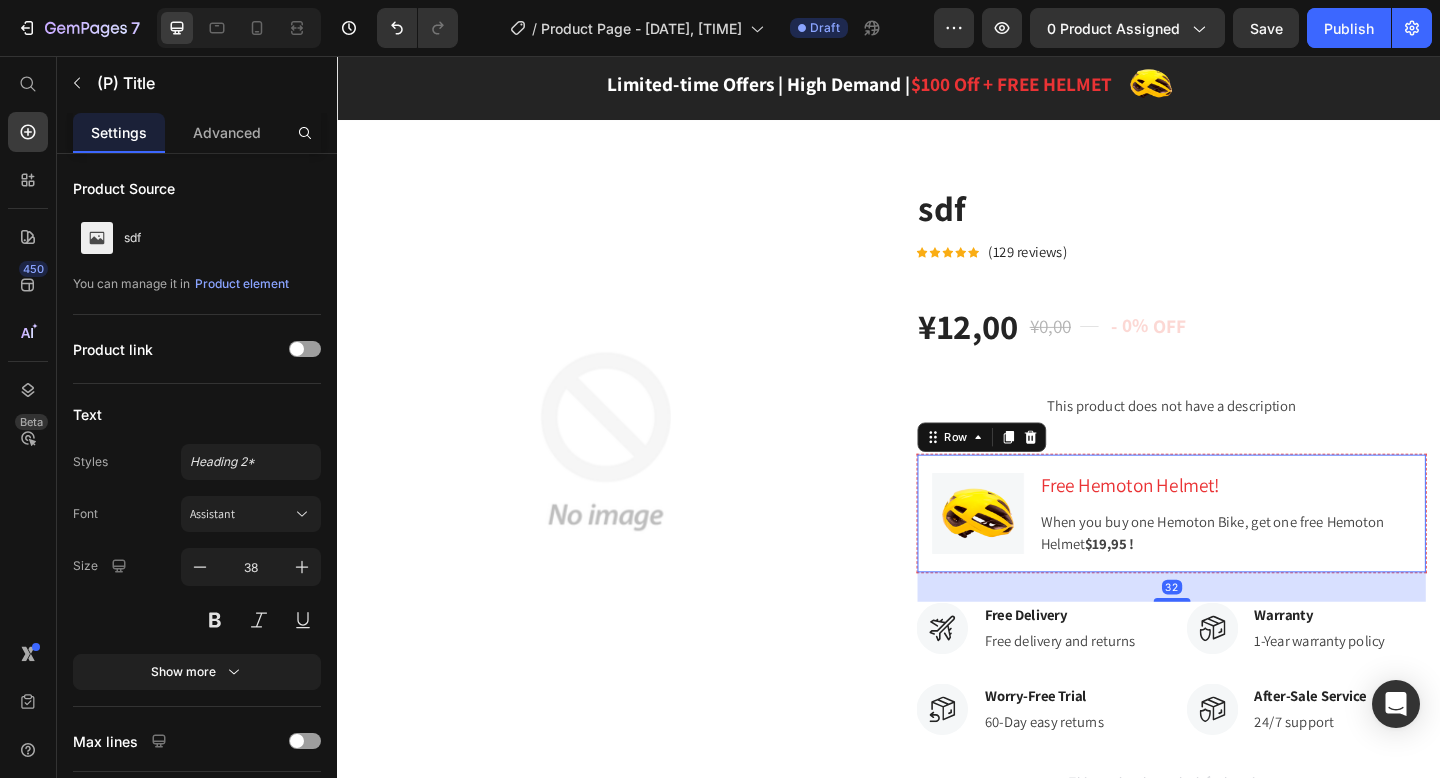 click on "Free Hemoton Helmet! Heading When you buy one Hemoton Bike, get one free Hemoton Helmet  $19,95 ! Text block" at bounding box center (1302, 554) 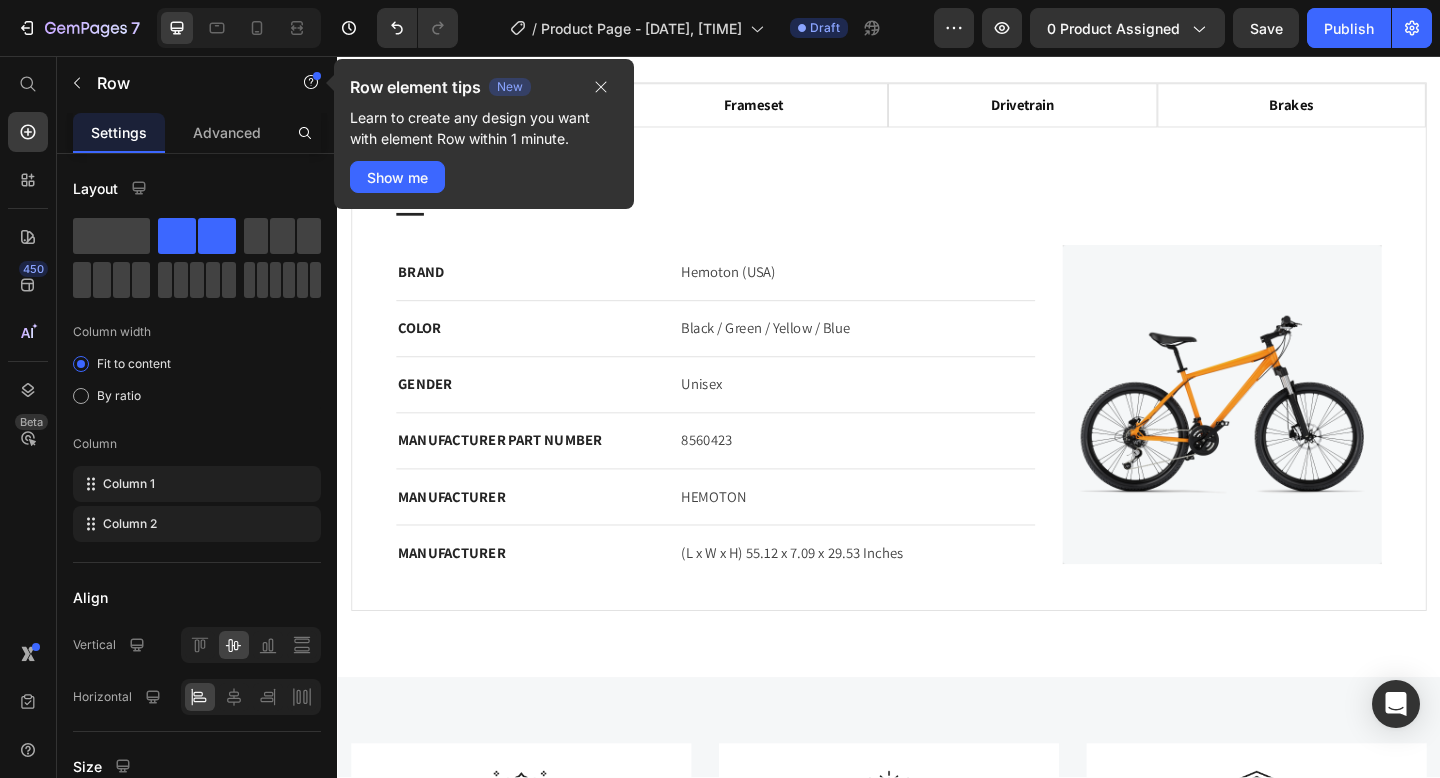 scroll, scrollTop: 1249, scrollLeft: 0, axis: vertical 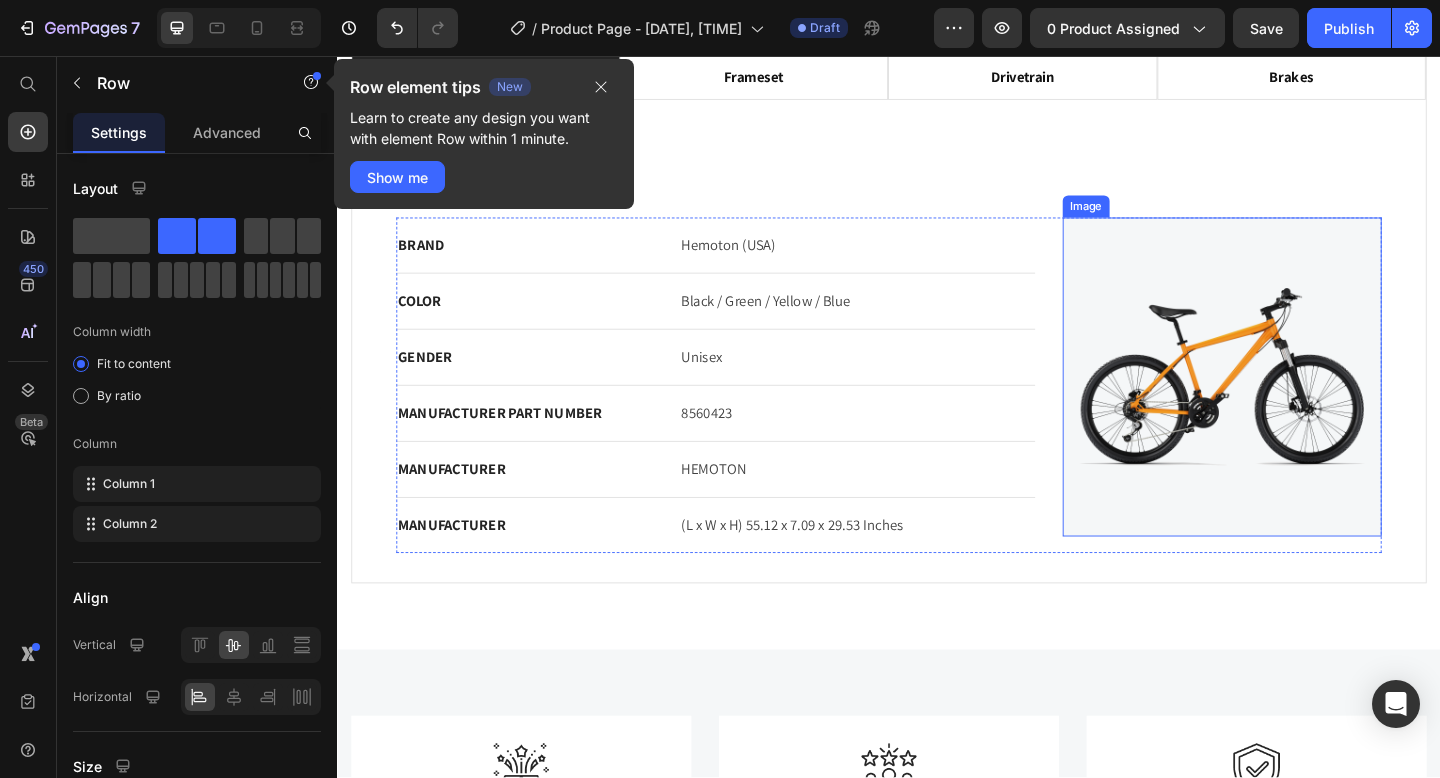 click at bounding box center [1299, 405] 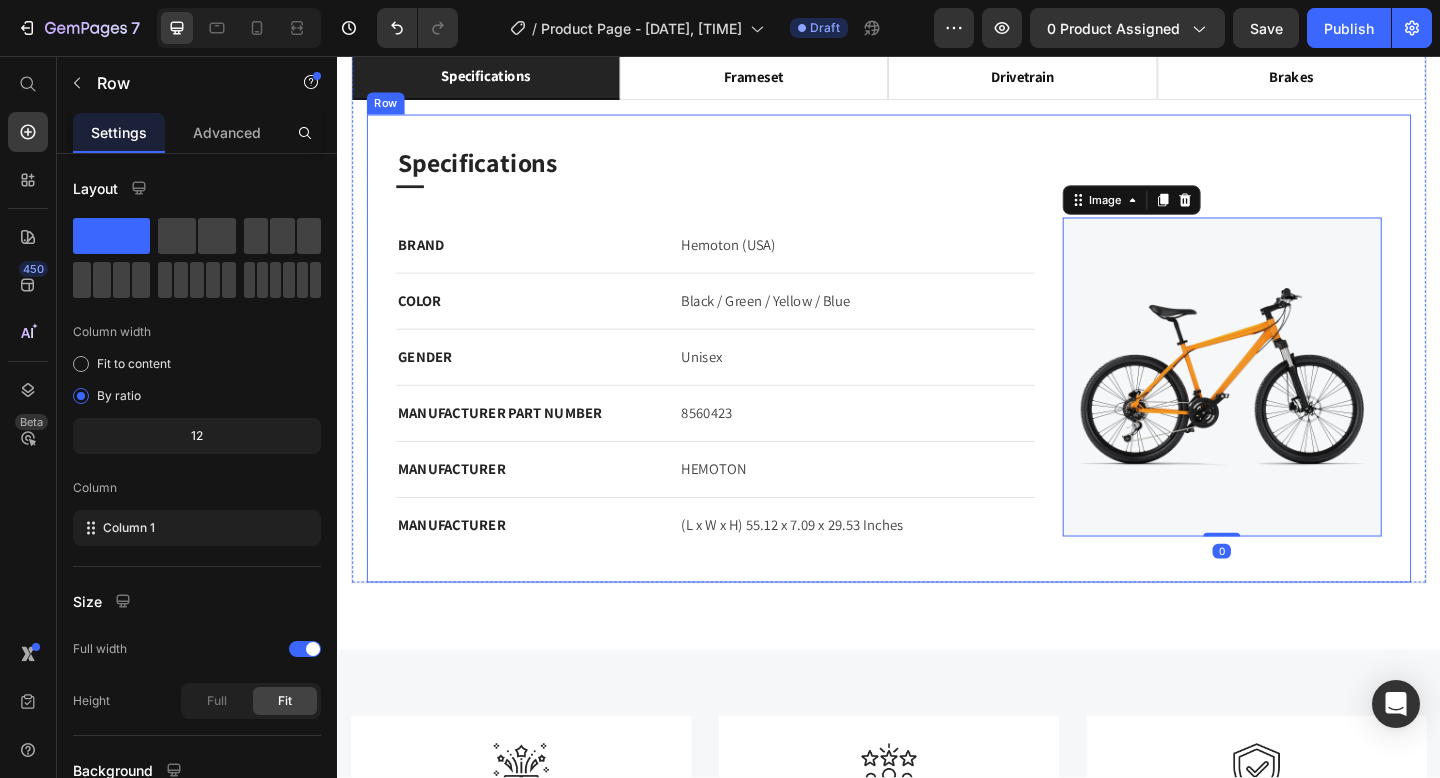 click on "Specifications Heading                Title Line BRAND Text block Hemoton (USA) Text block Row COLOR Text block Black / Green / Yellow / Blue Text block Row GENDER Text block Unisex Text block Row MANUFACTURER PART NUMBER Text block 8560423 Text block Row MANUFACTURER Text block HEMOTON Text block Row MANUFACTURER Text block (L x W x H) 55.12 x 7.09 x 29.53 Inches Text block Row Image   0 Row" at bounding box center [937, 374] 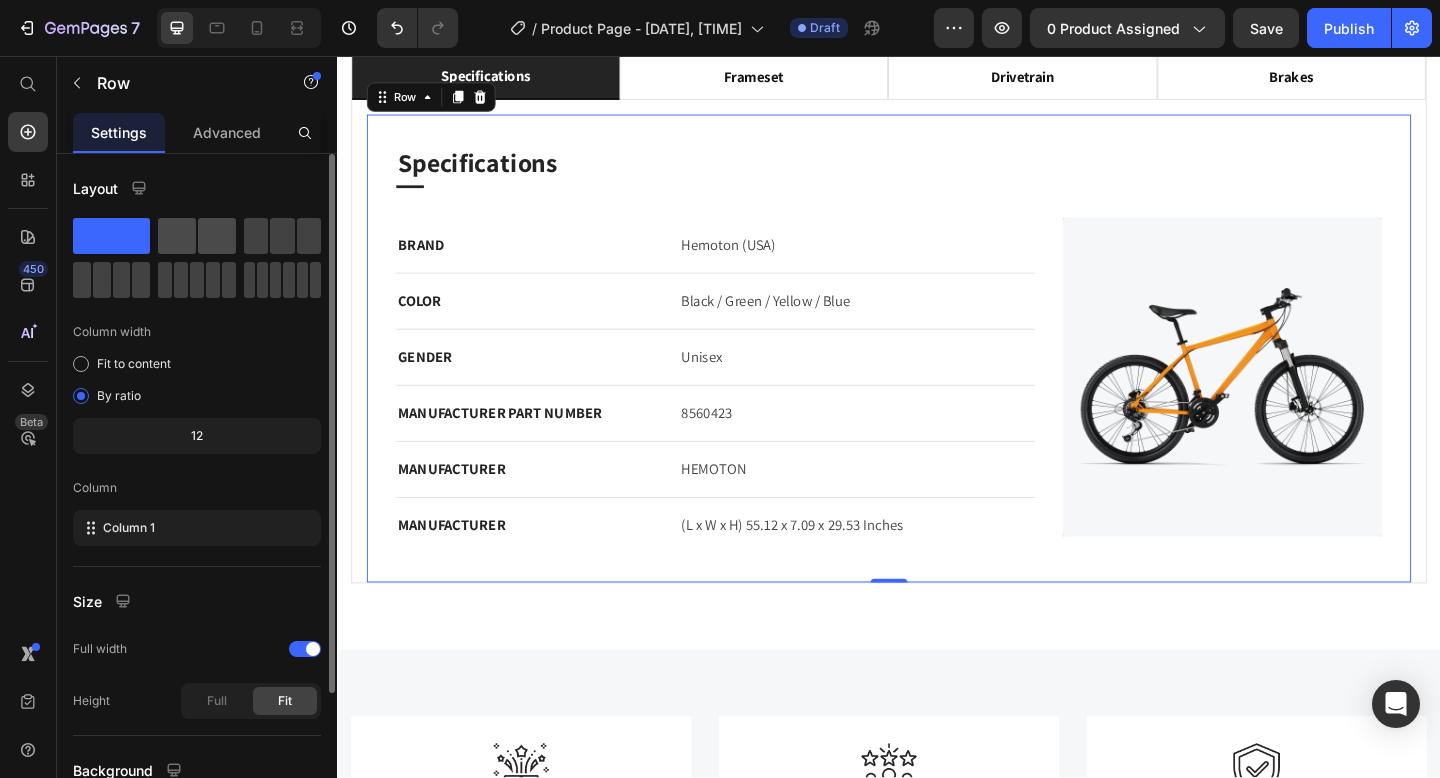 click 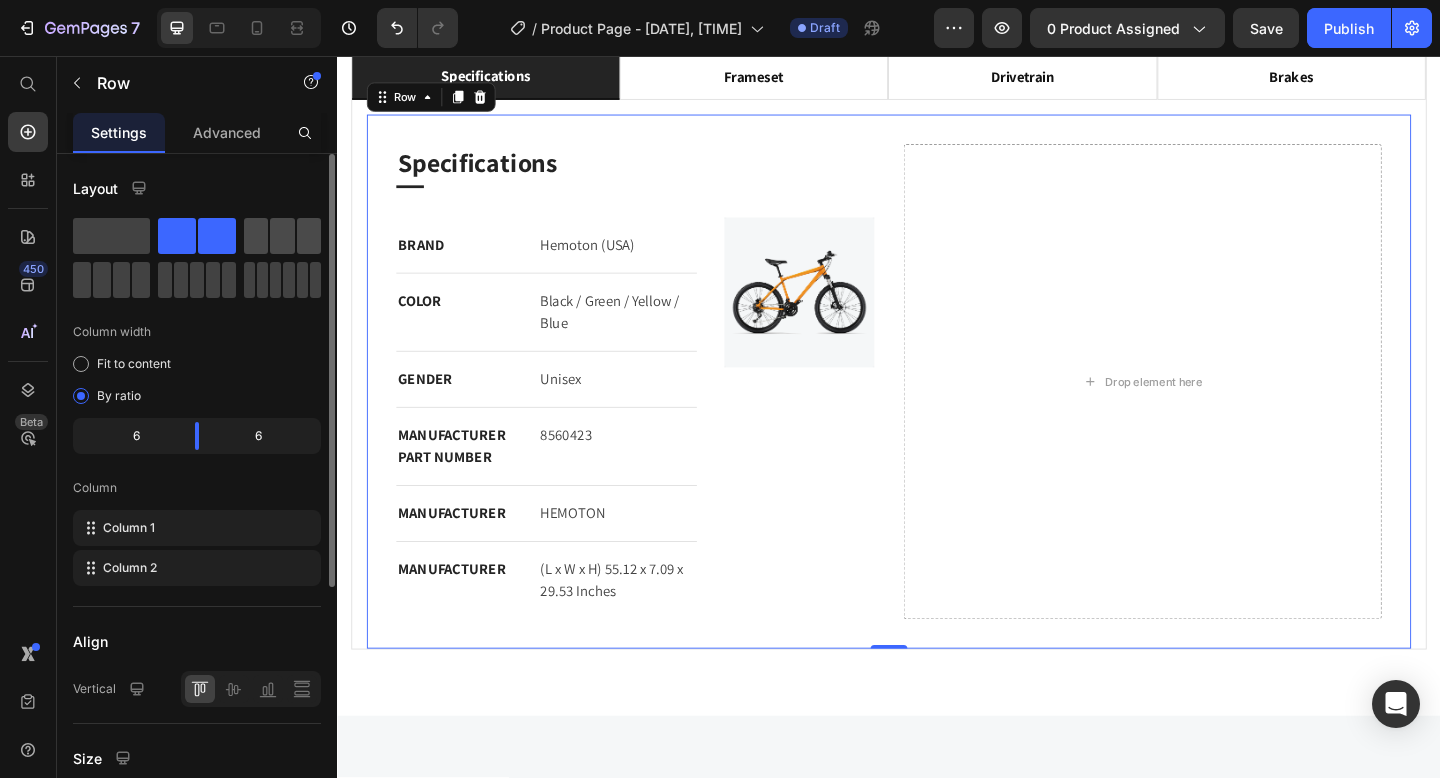 click 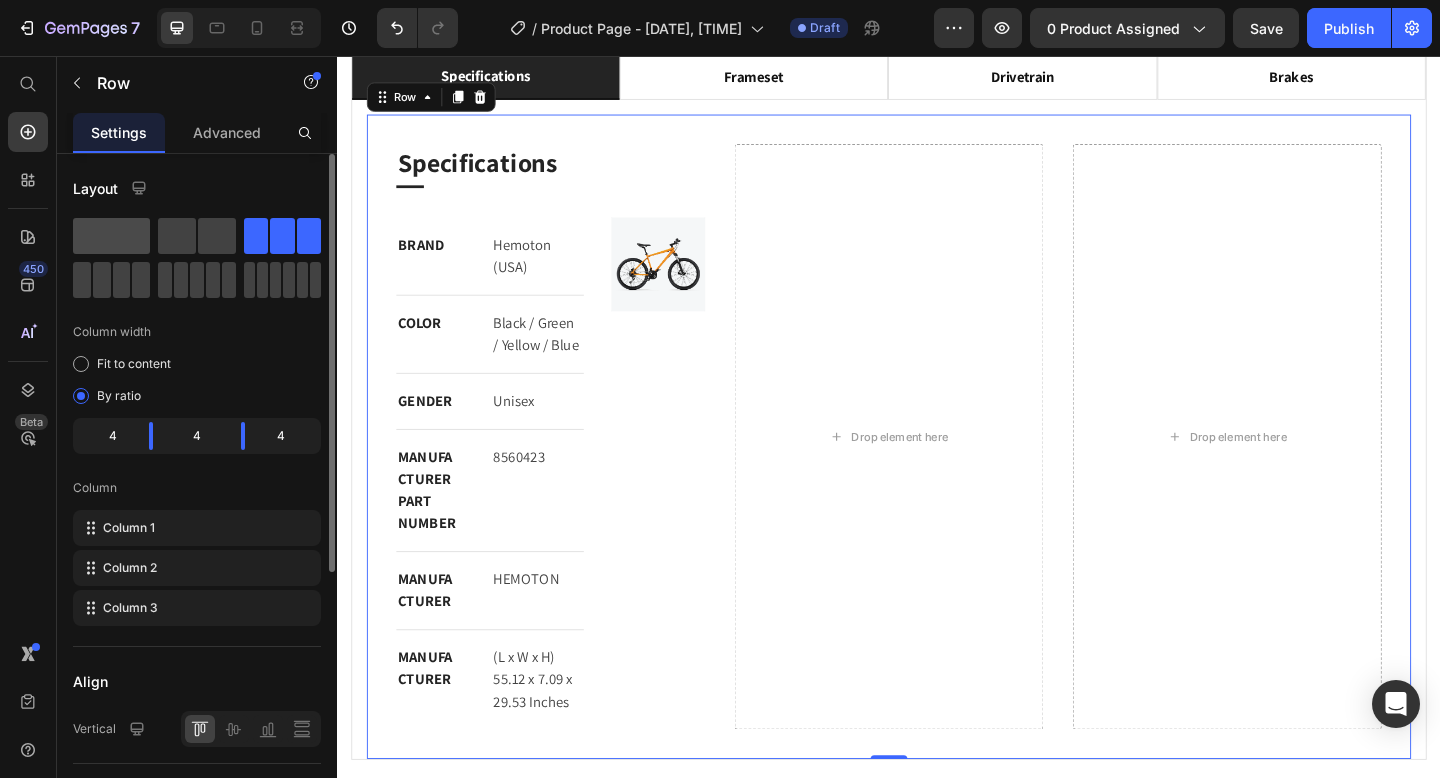 click 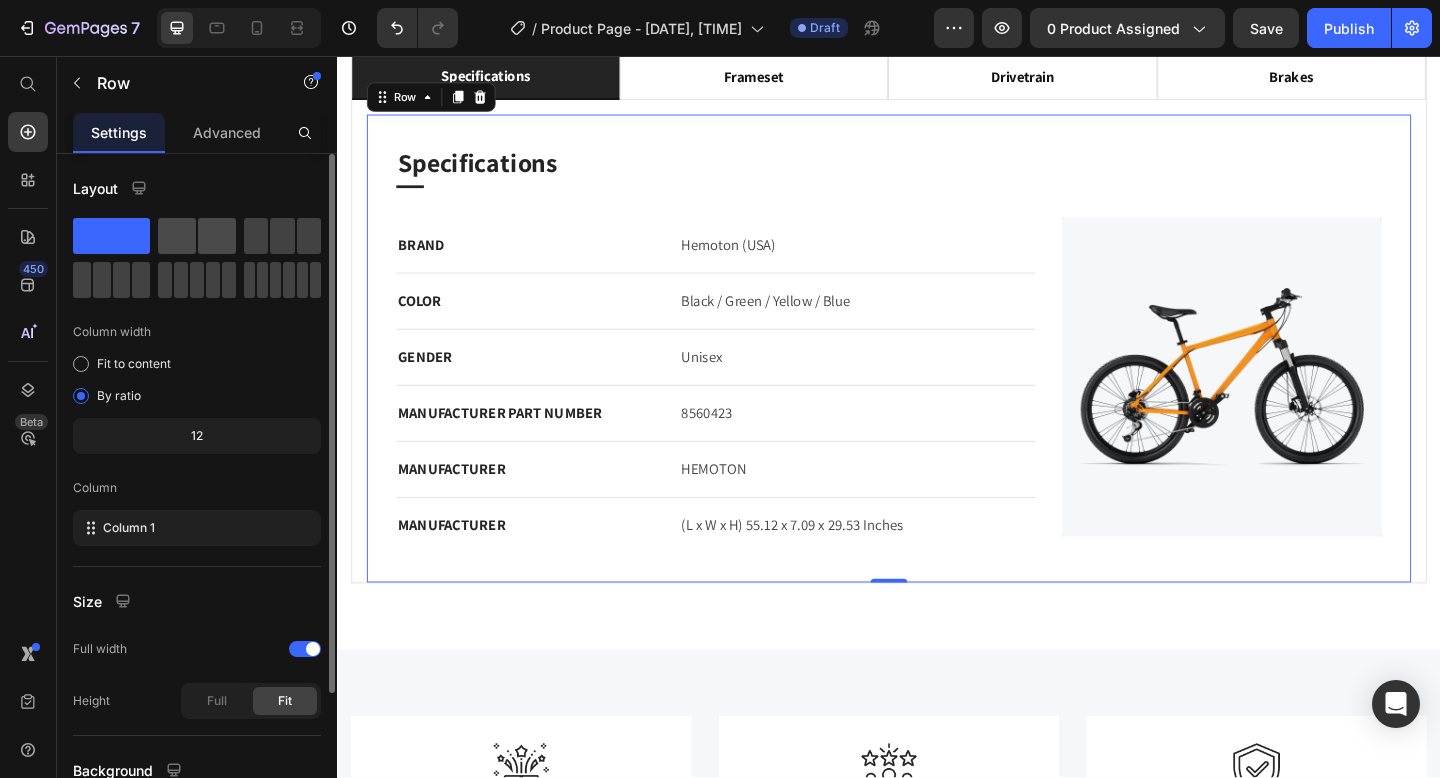 click 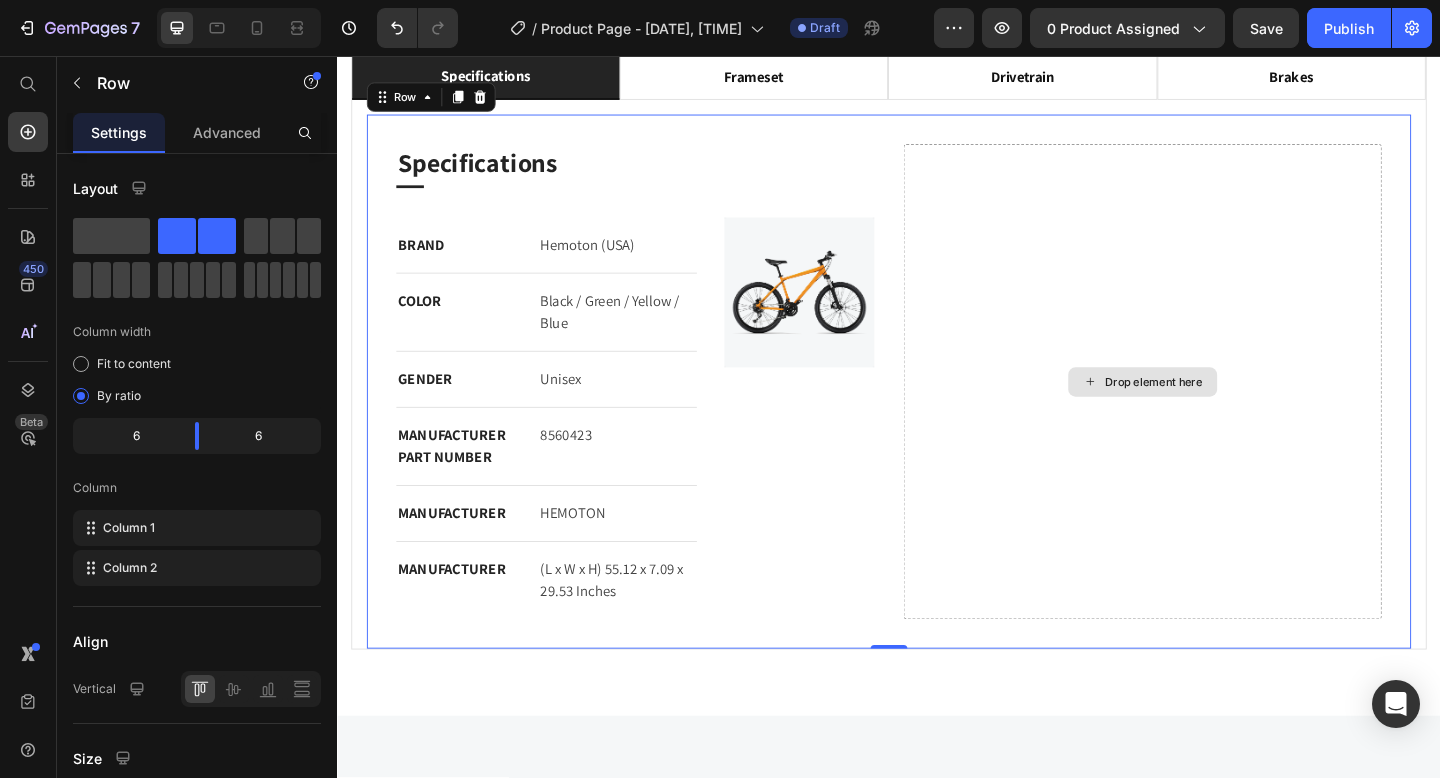 click on "Drop element here" at bounding box center (1213, 410) 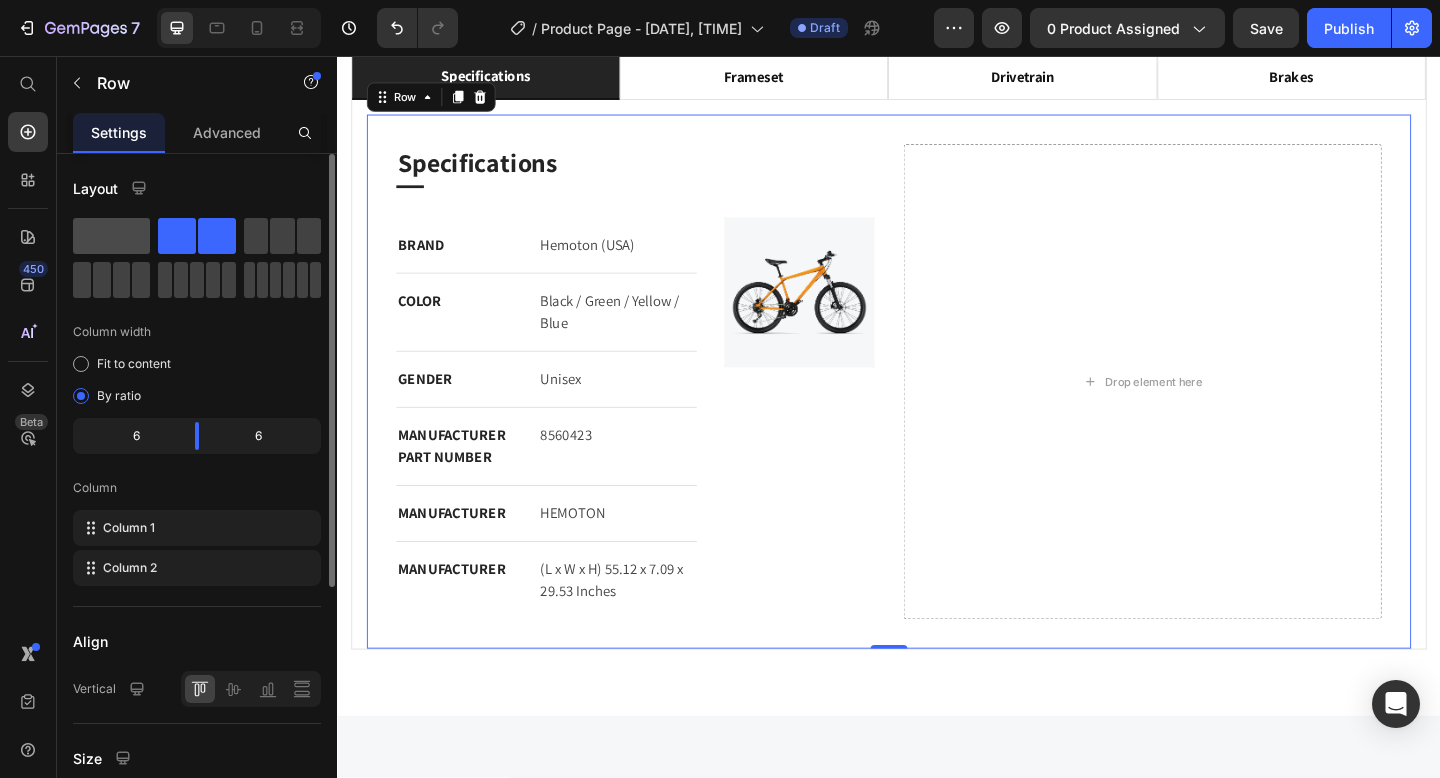 click 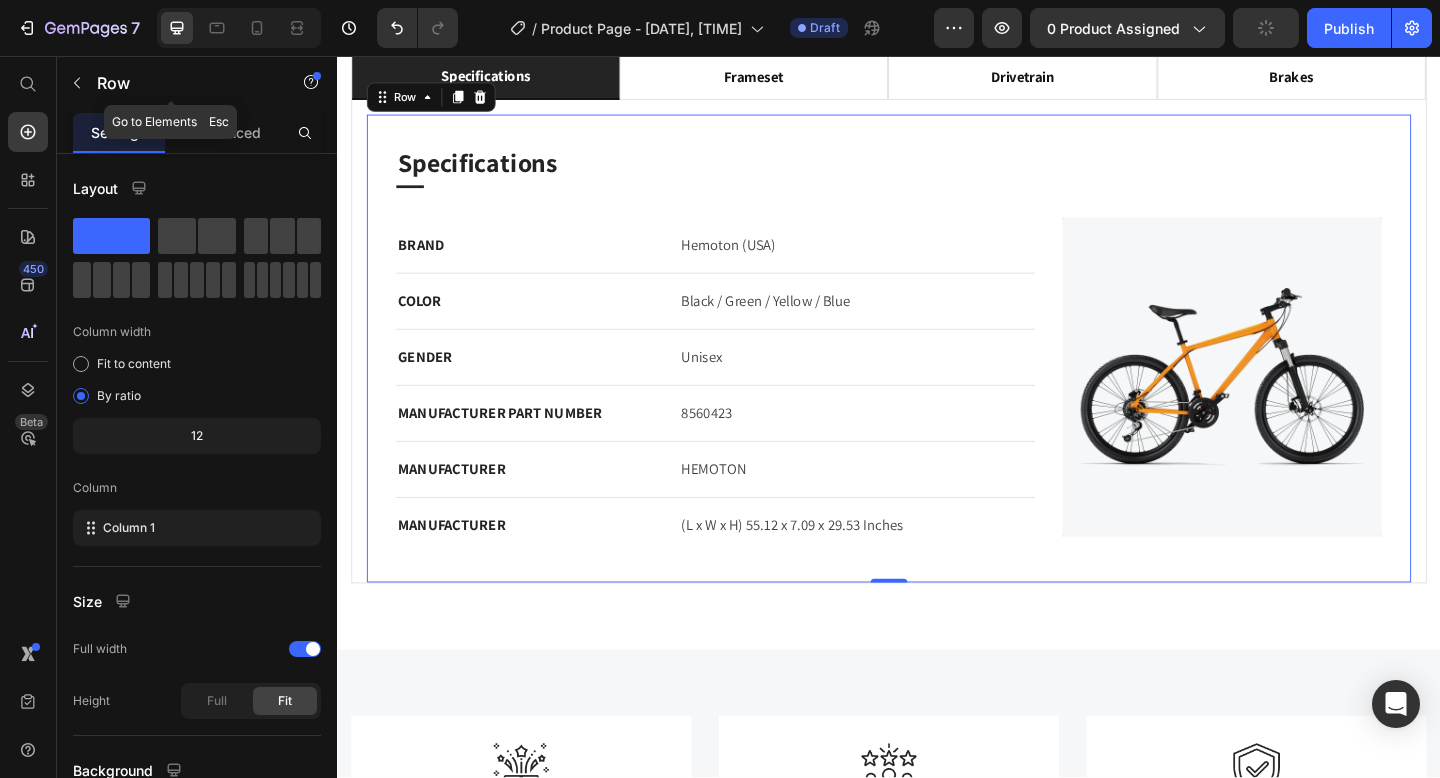 click 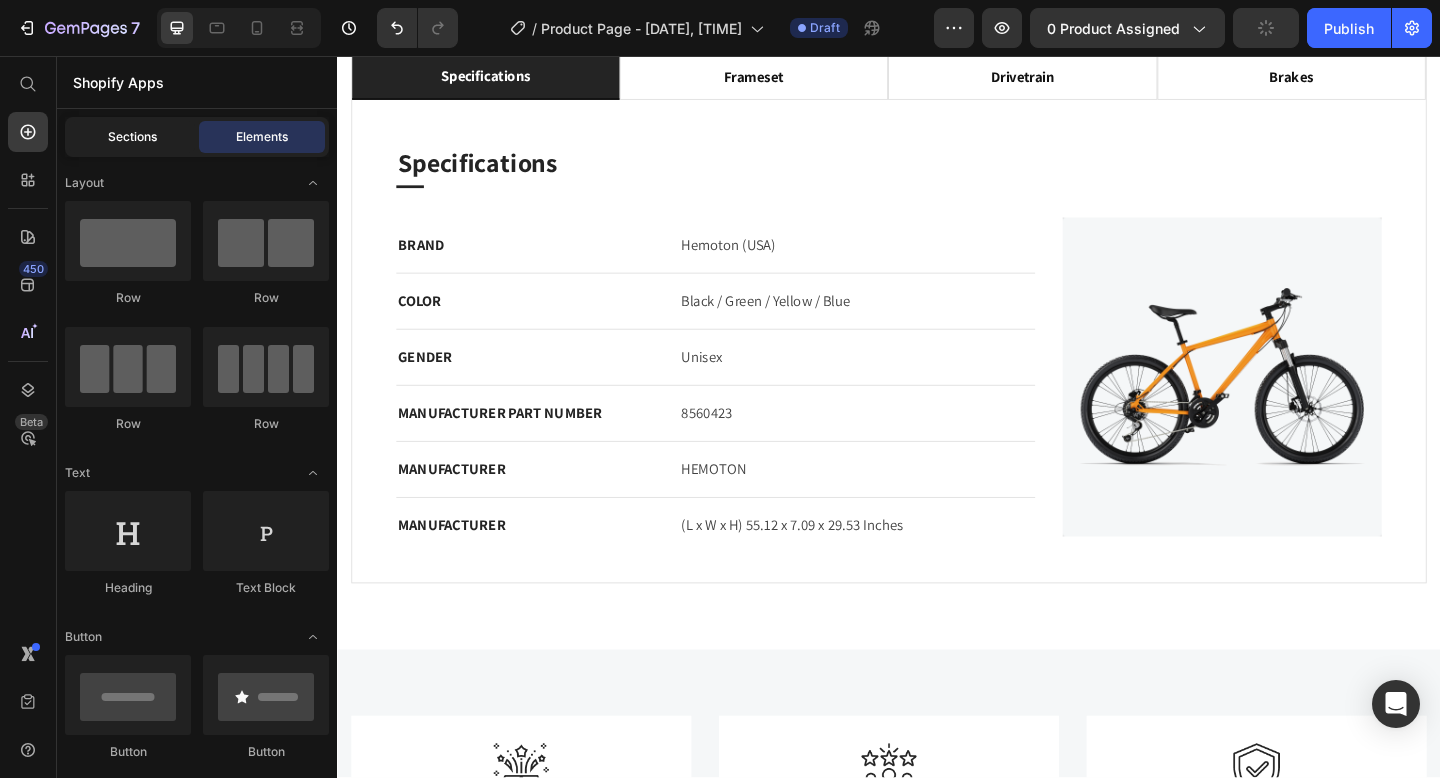 click on "Sections" at bounding box center [132, 137] 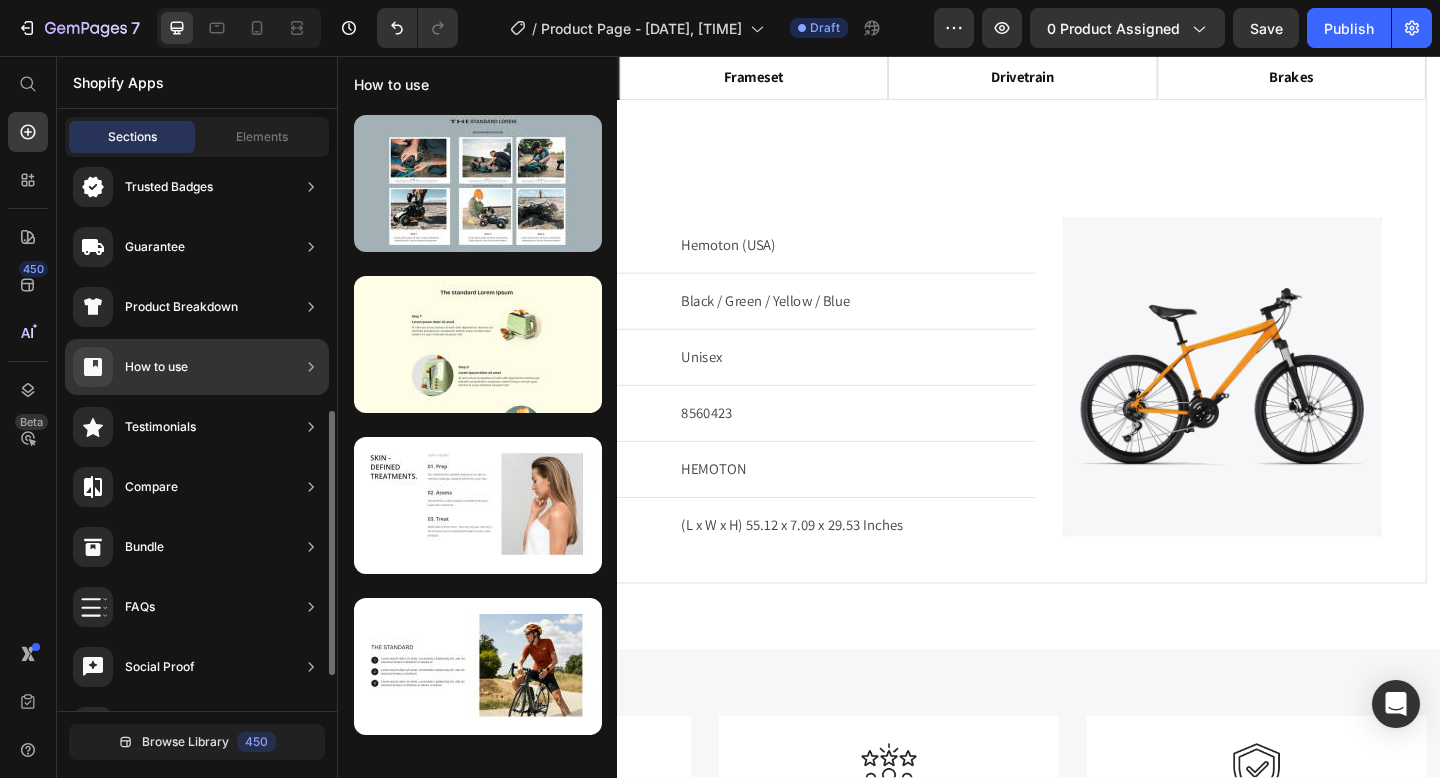 scroll, scrollTop: 606, scrollLeft: 0, axis: vertical 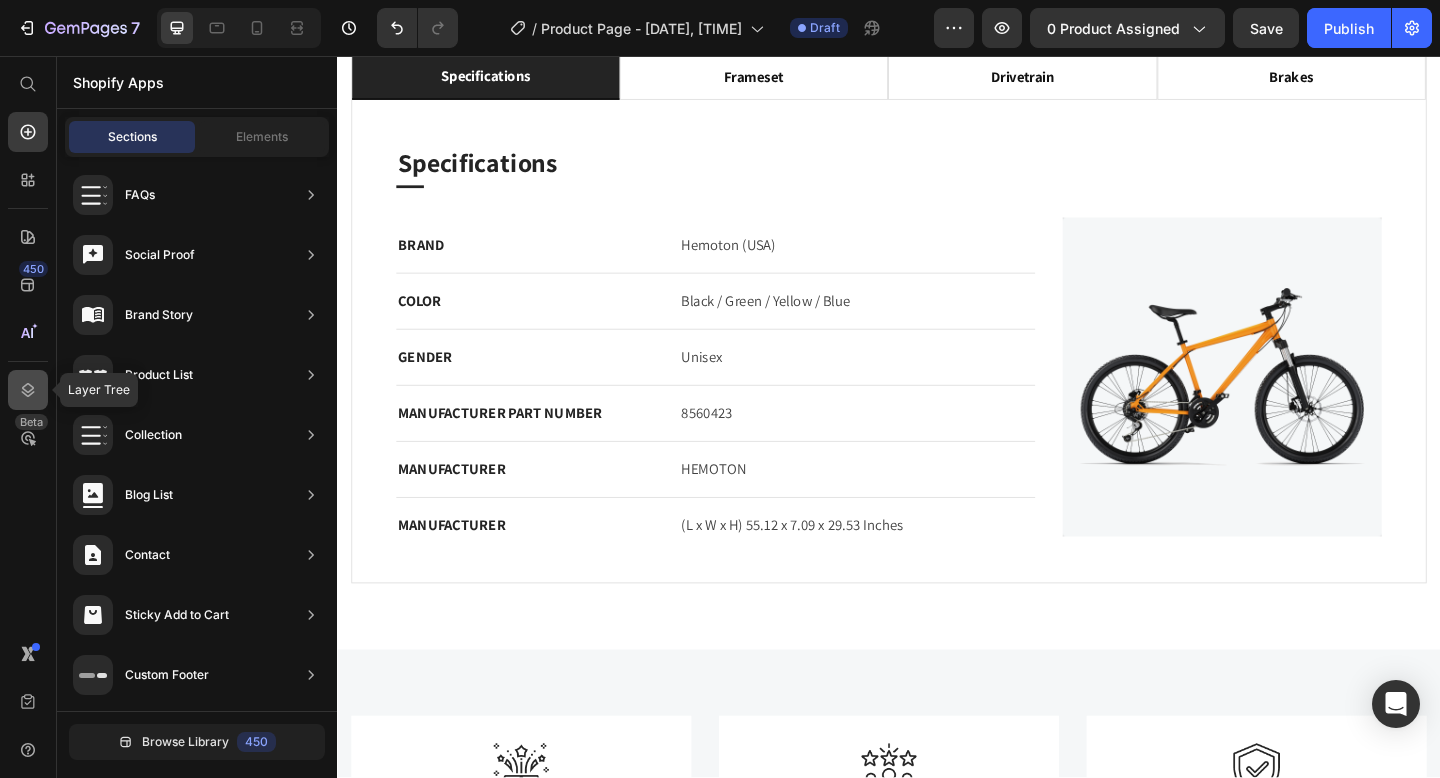 click 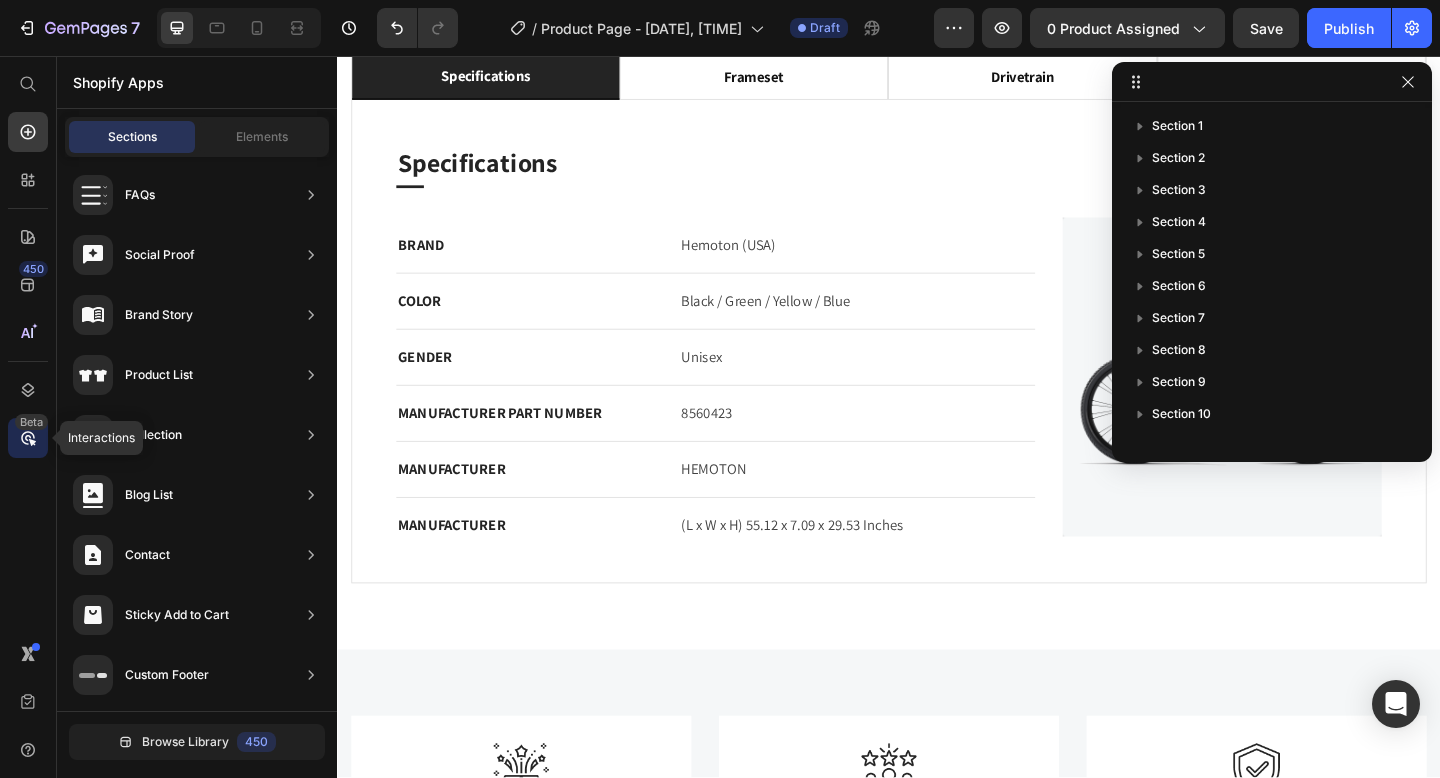 click on "Beta" 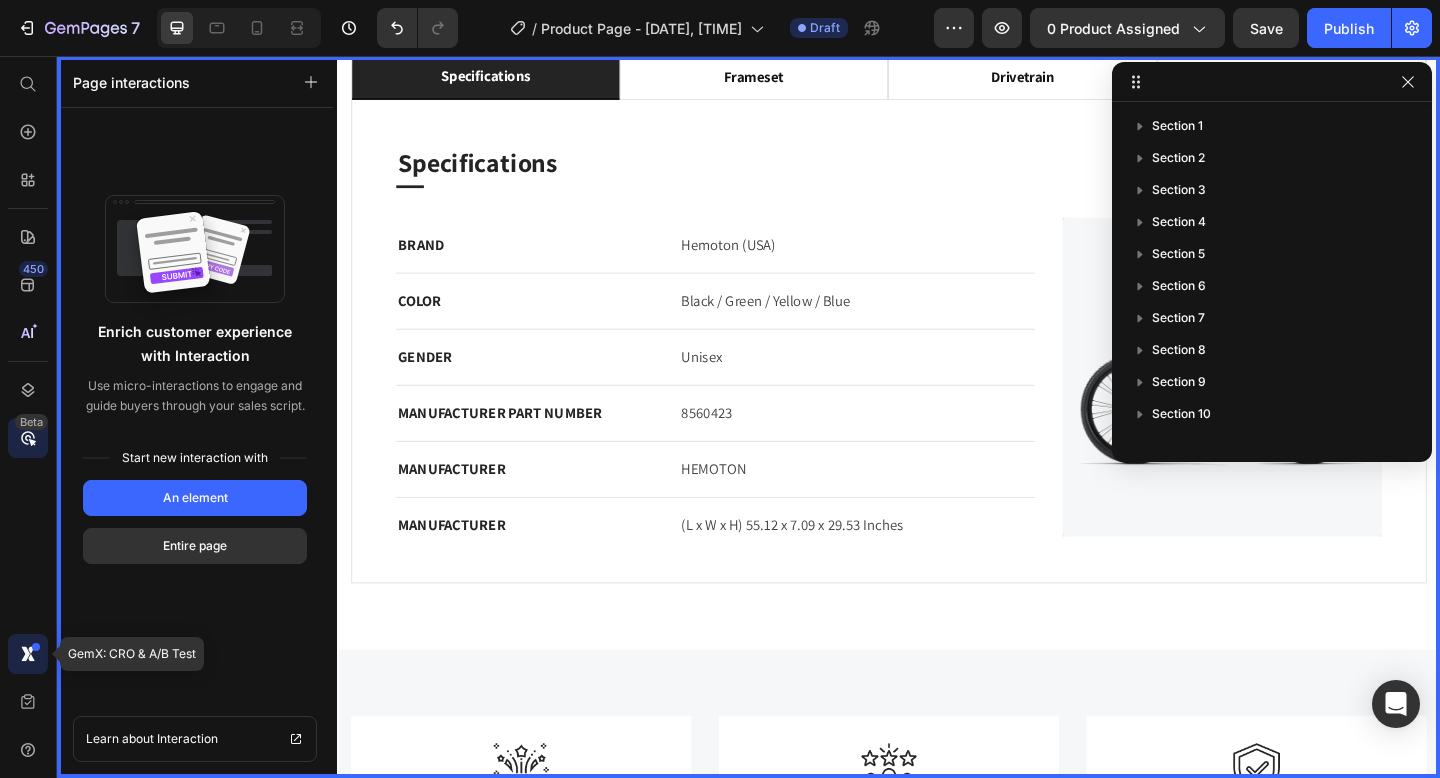 click 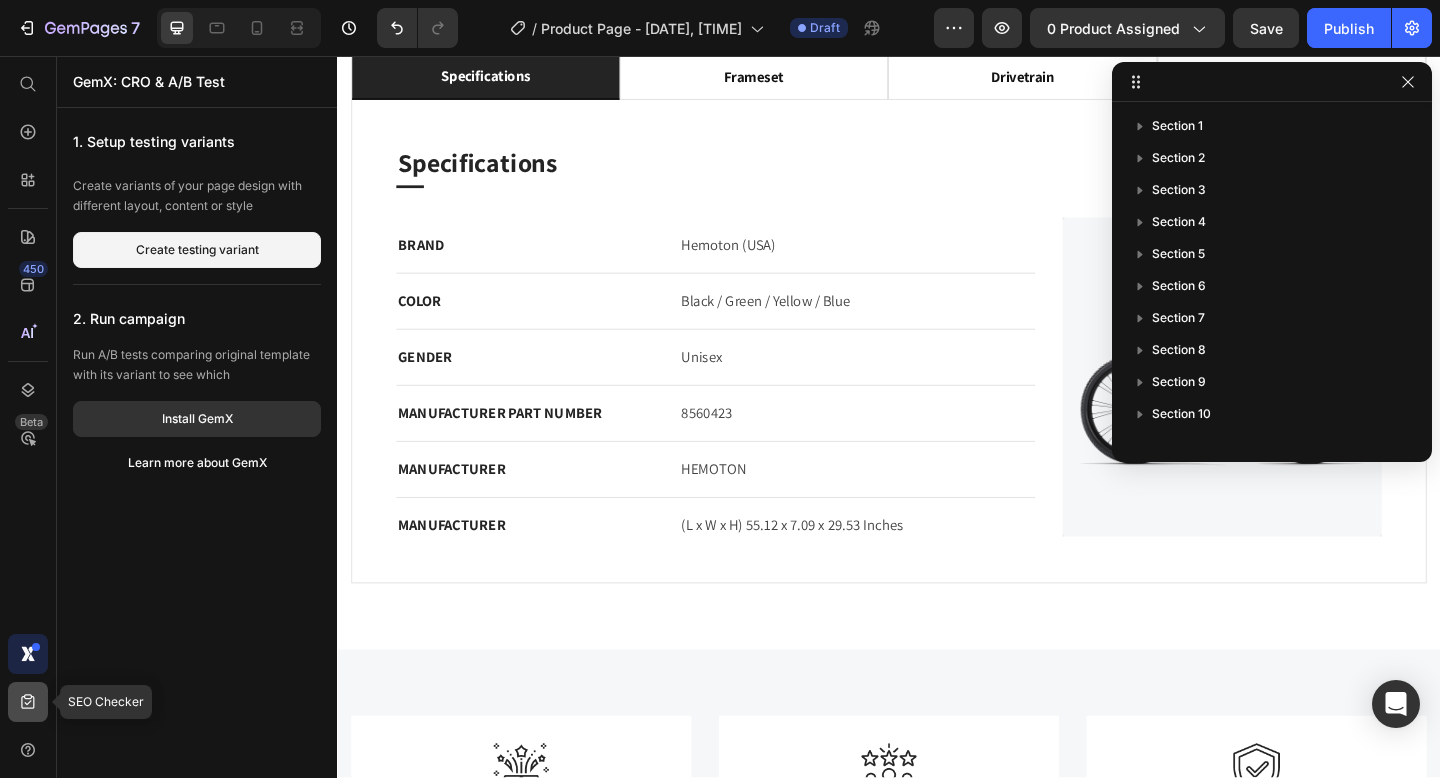 click 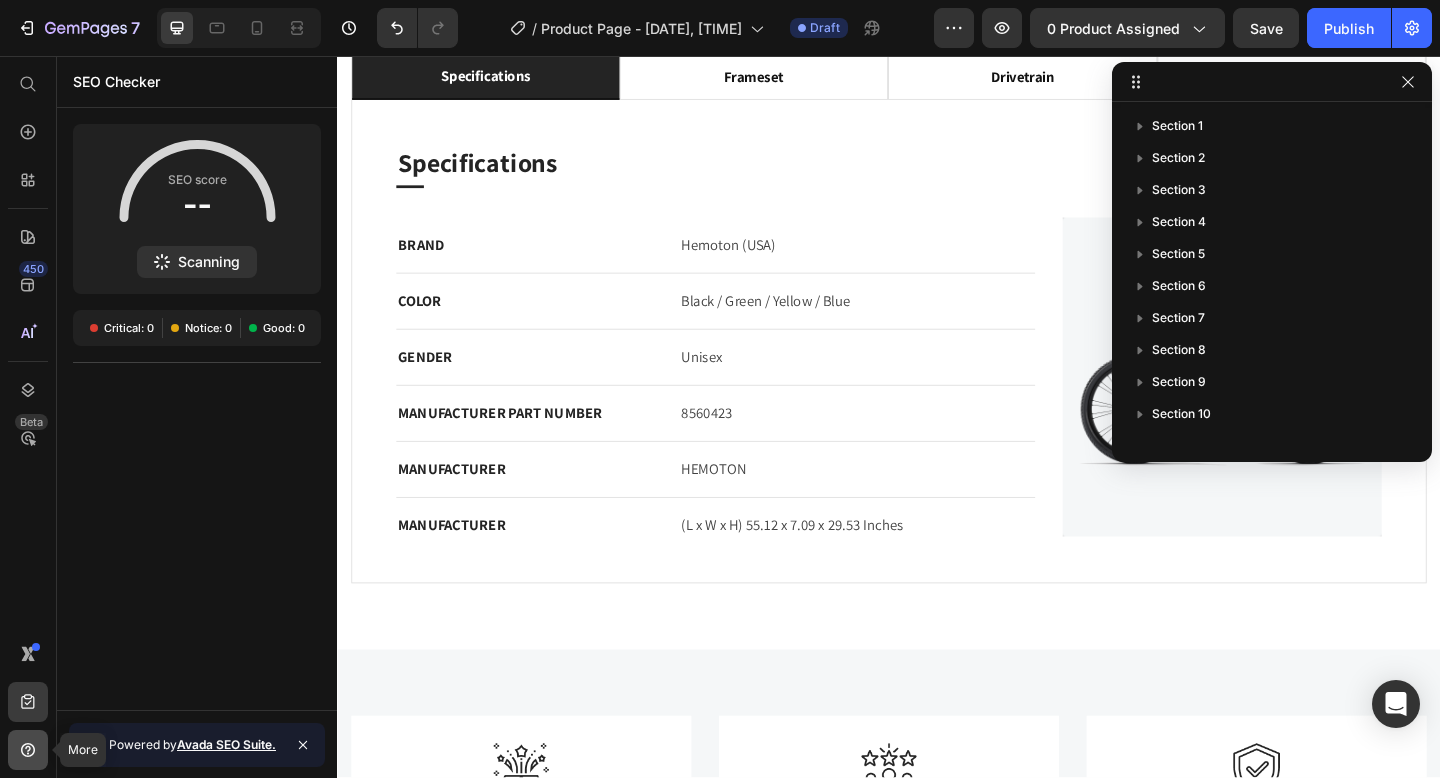 click 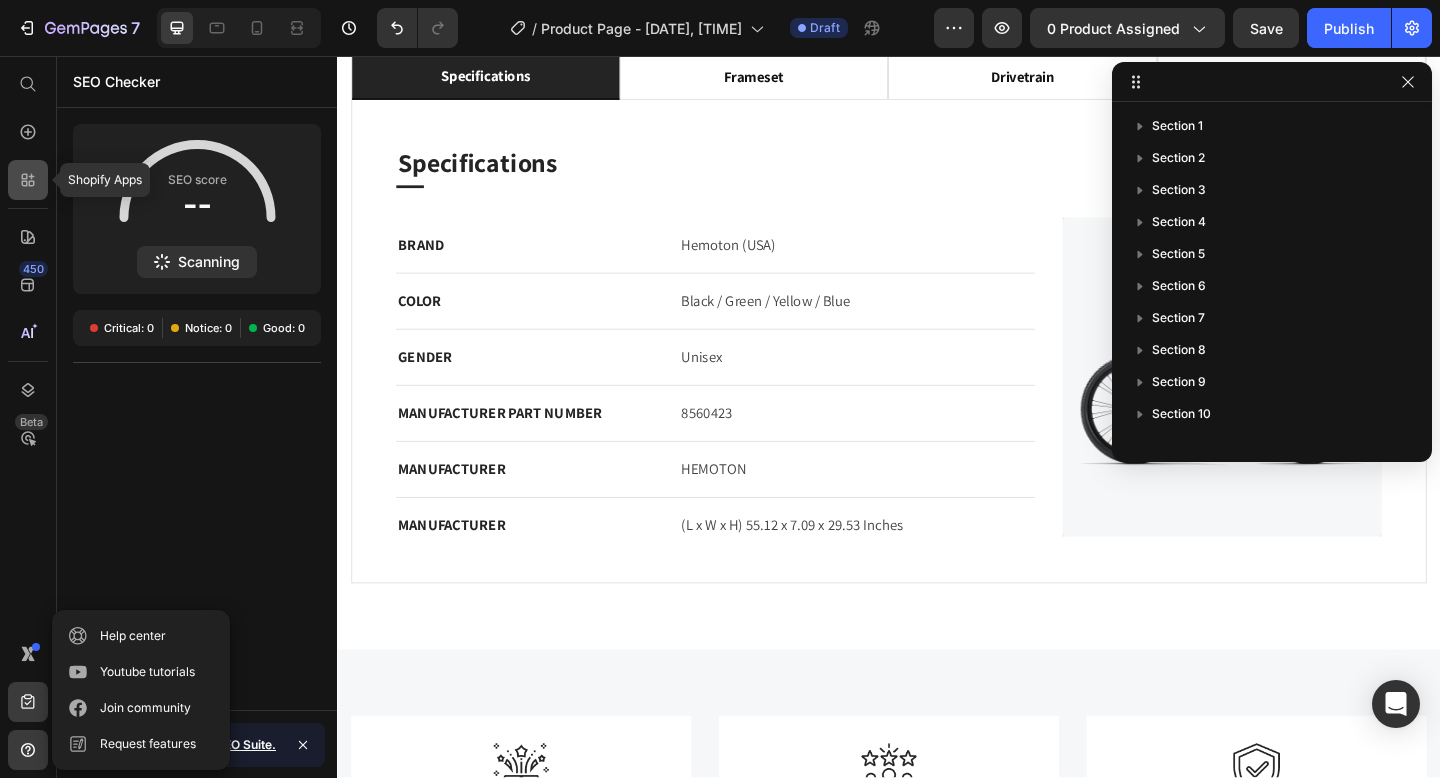 click 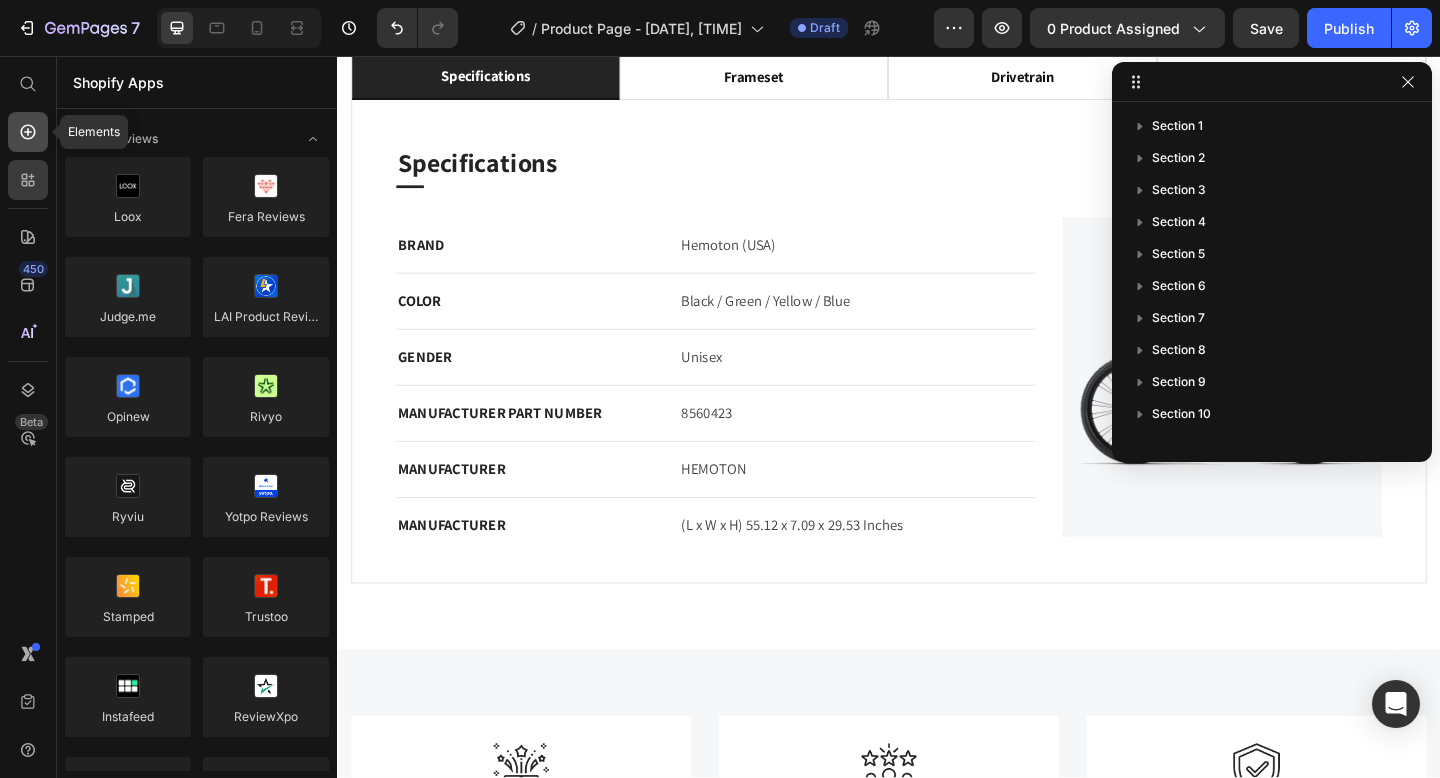 click 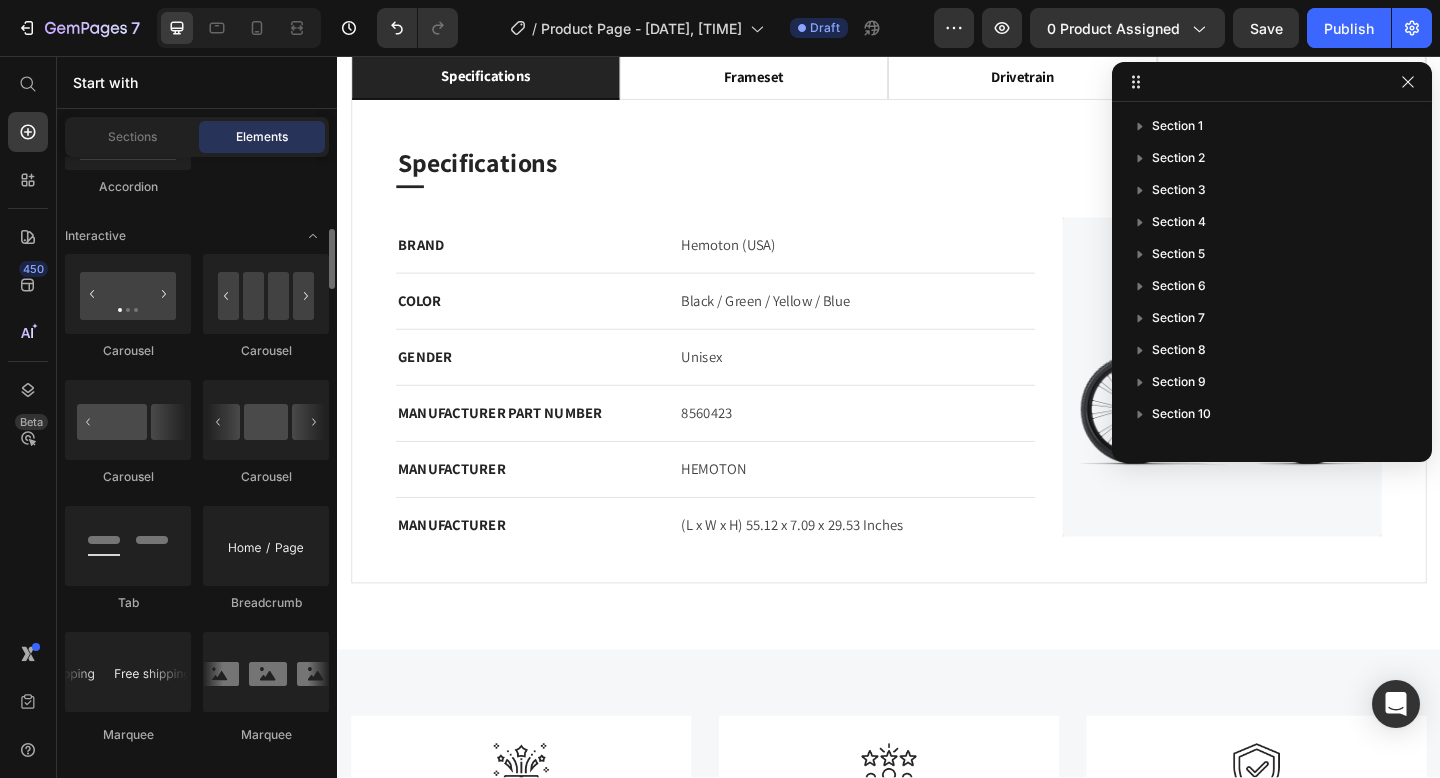 scroll, scrollTop: 992, scrollLeft: 0, axis: vertical 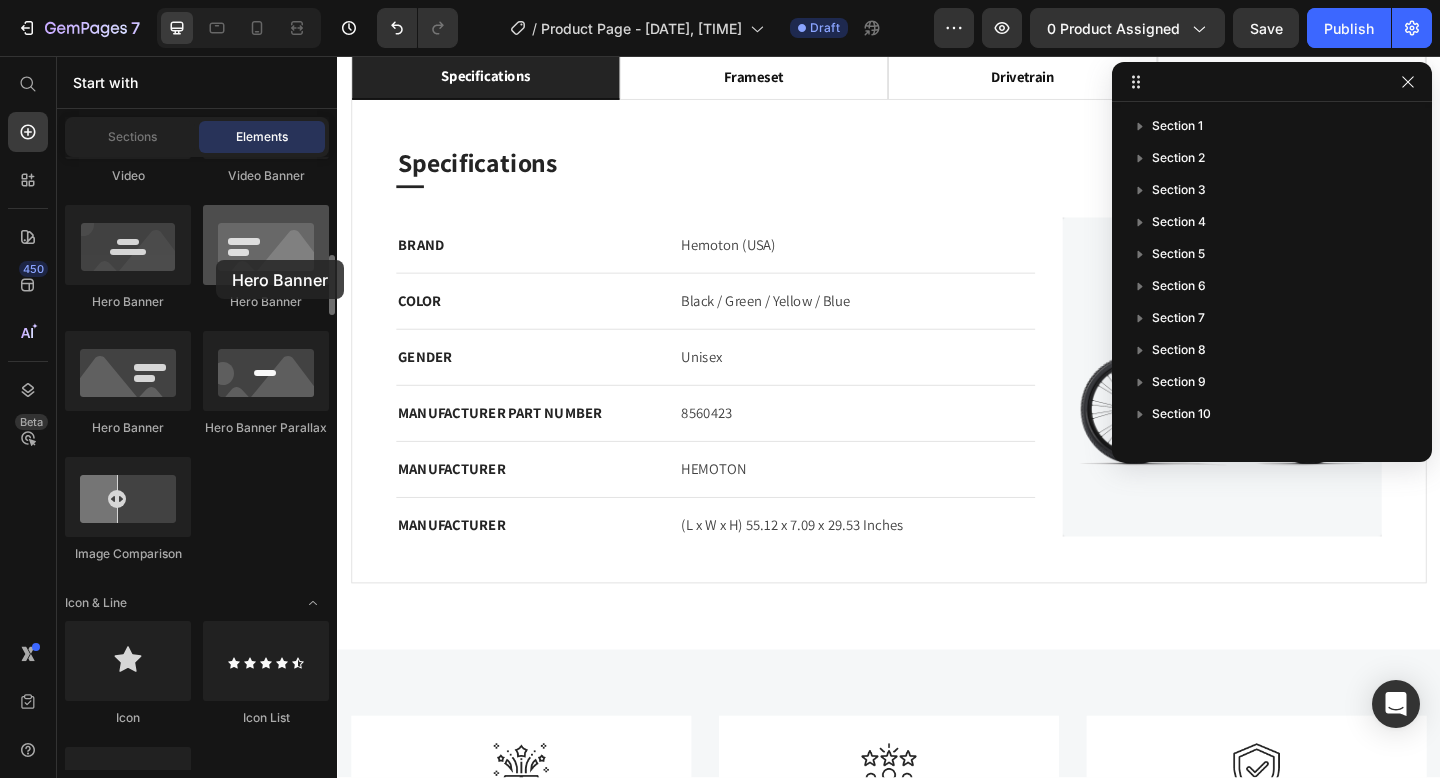 drag, startPoint x: 253, startPoint y: 261, endPoint x: 219, endPoint y: 259, distance: 34.058773 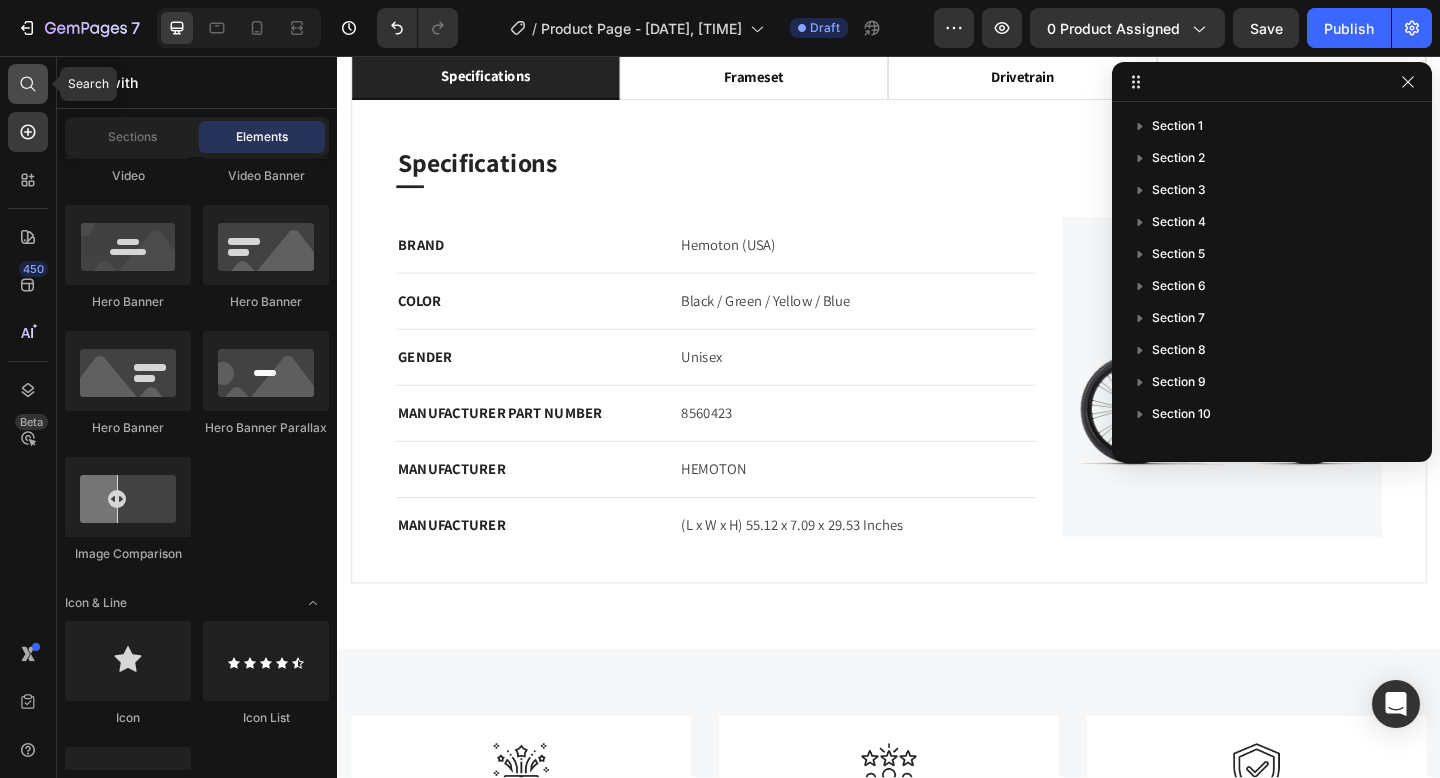 click 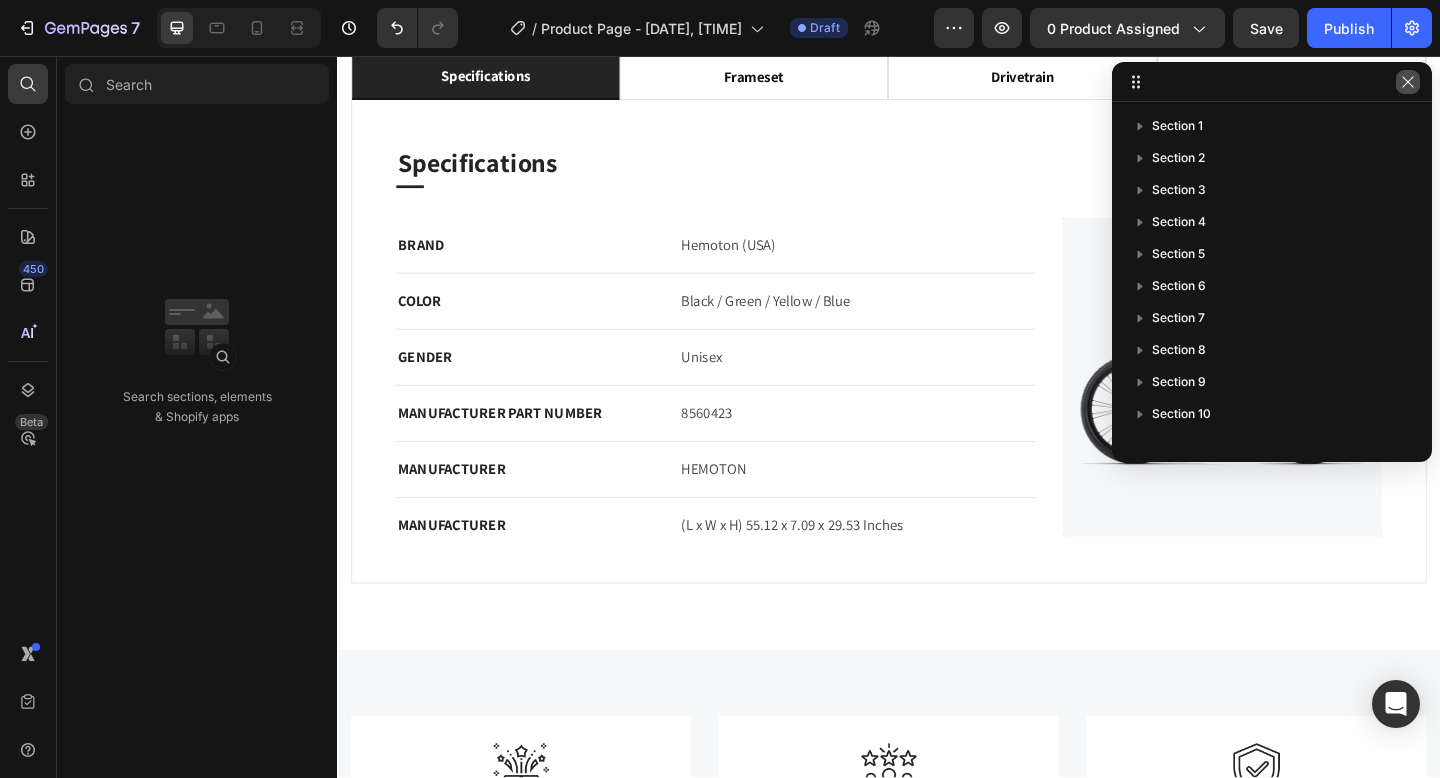 click 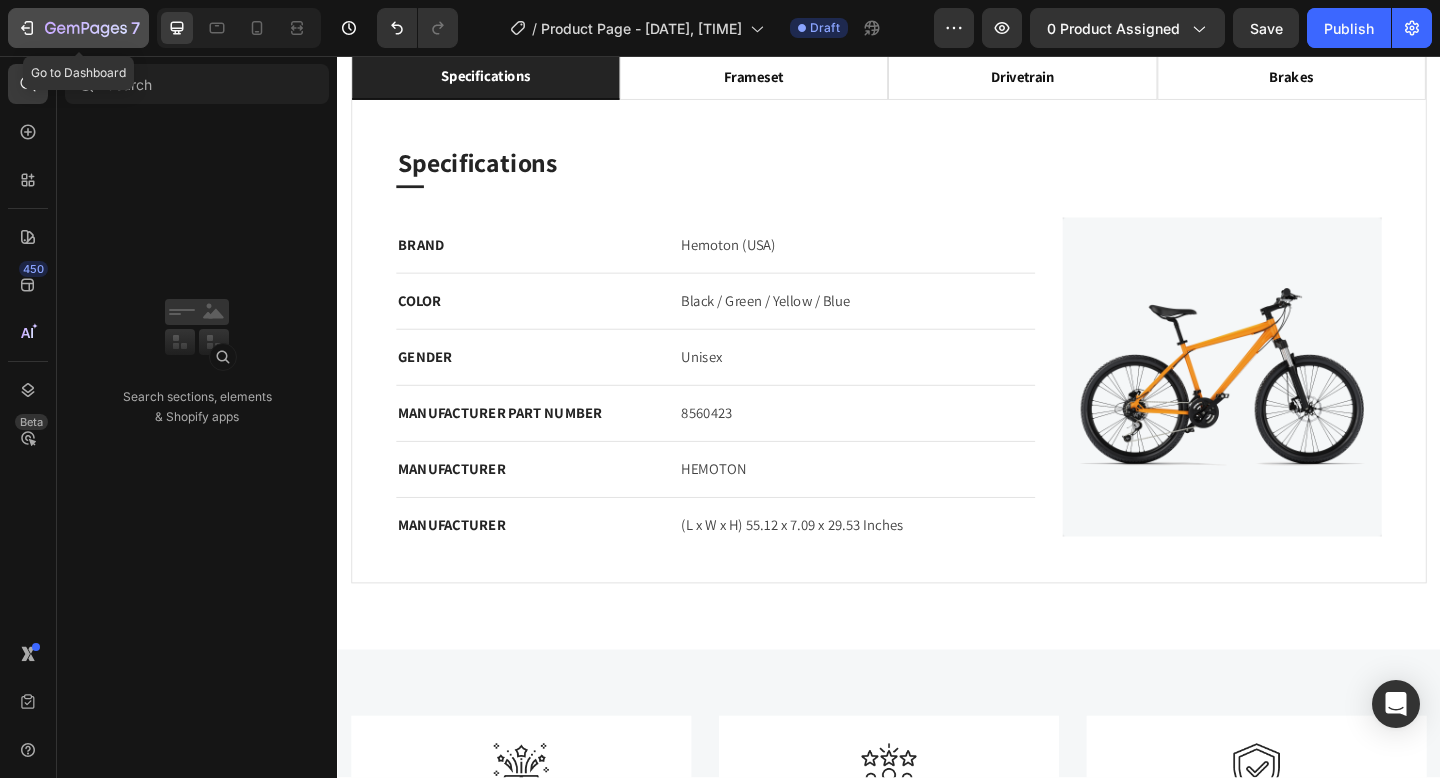 click on "7" at bounding box center (78, 28) 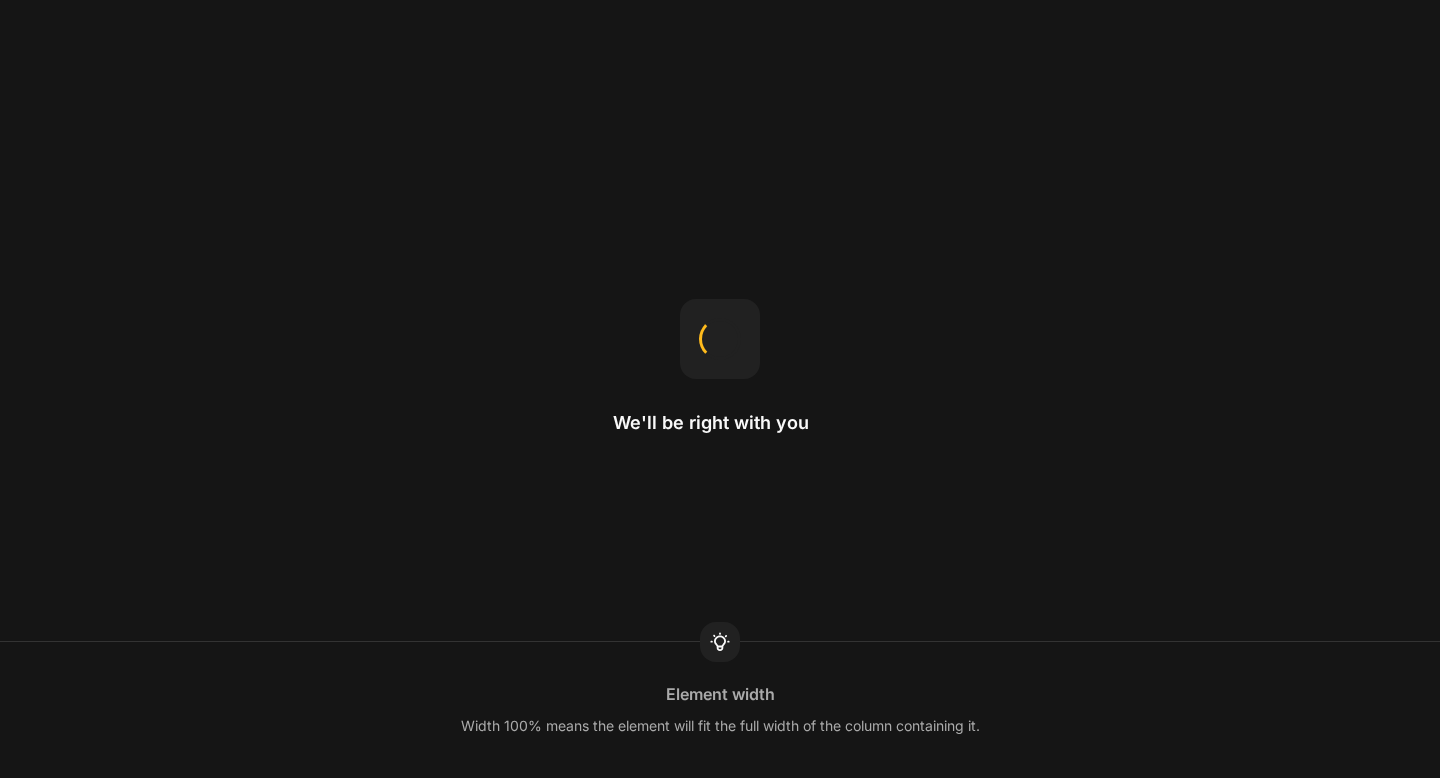scroll, scrollTop: 0, scrollLeft: 0, axis: both 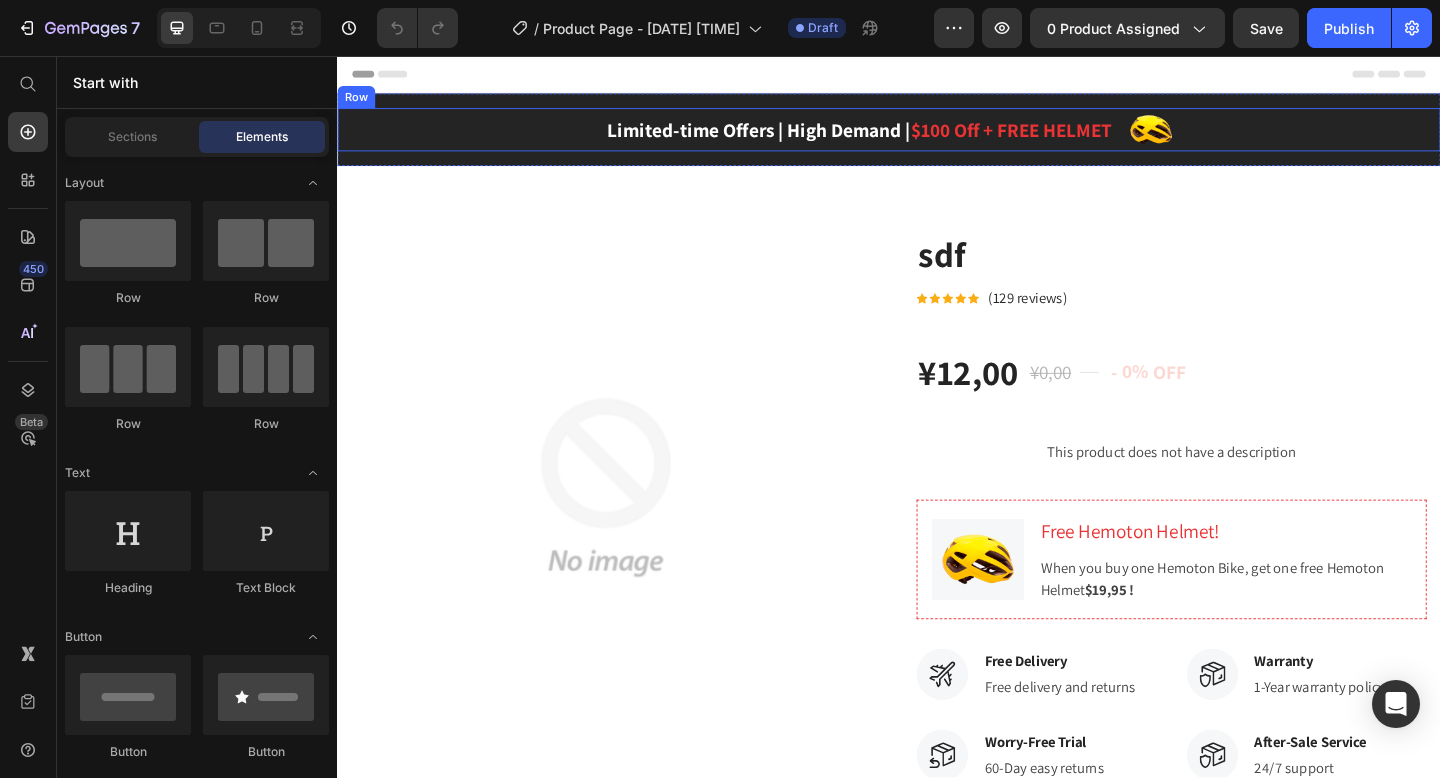 click on "Limited-time Offers | High Demand |  $100 Off + FREE HELMET" at bounding box center (905, 137) 